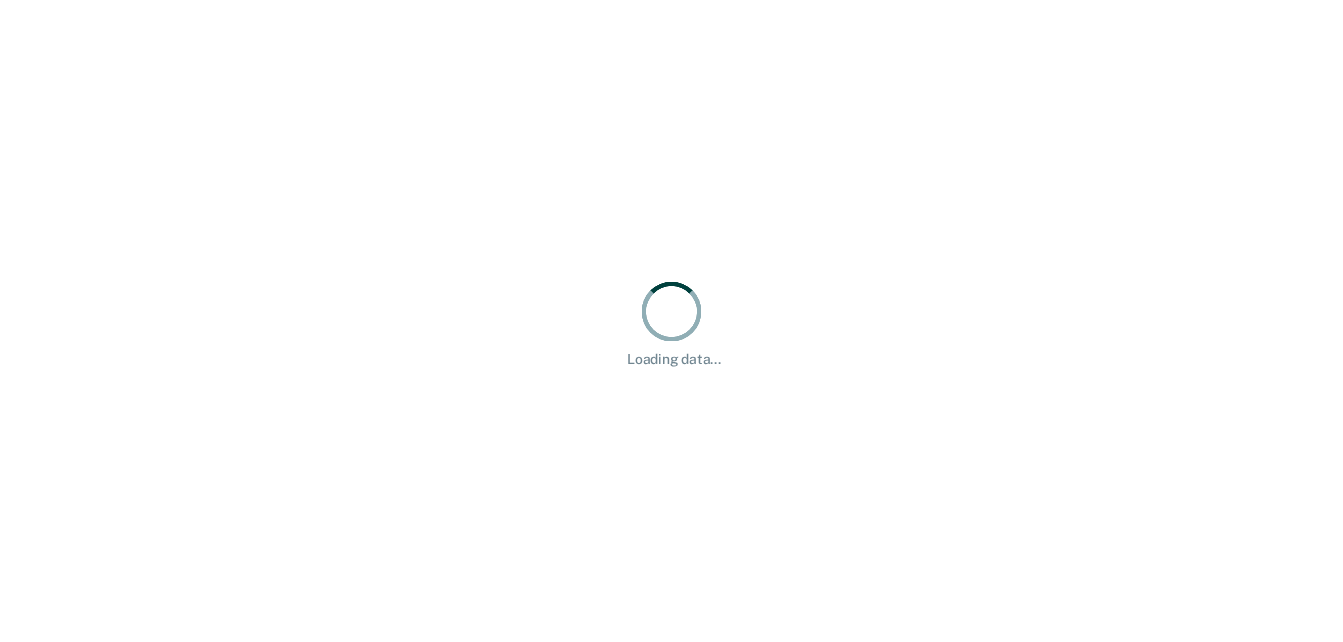 scroll, scrollTop: 0, scrollLeft: 0, axis: both 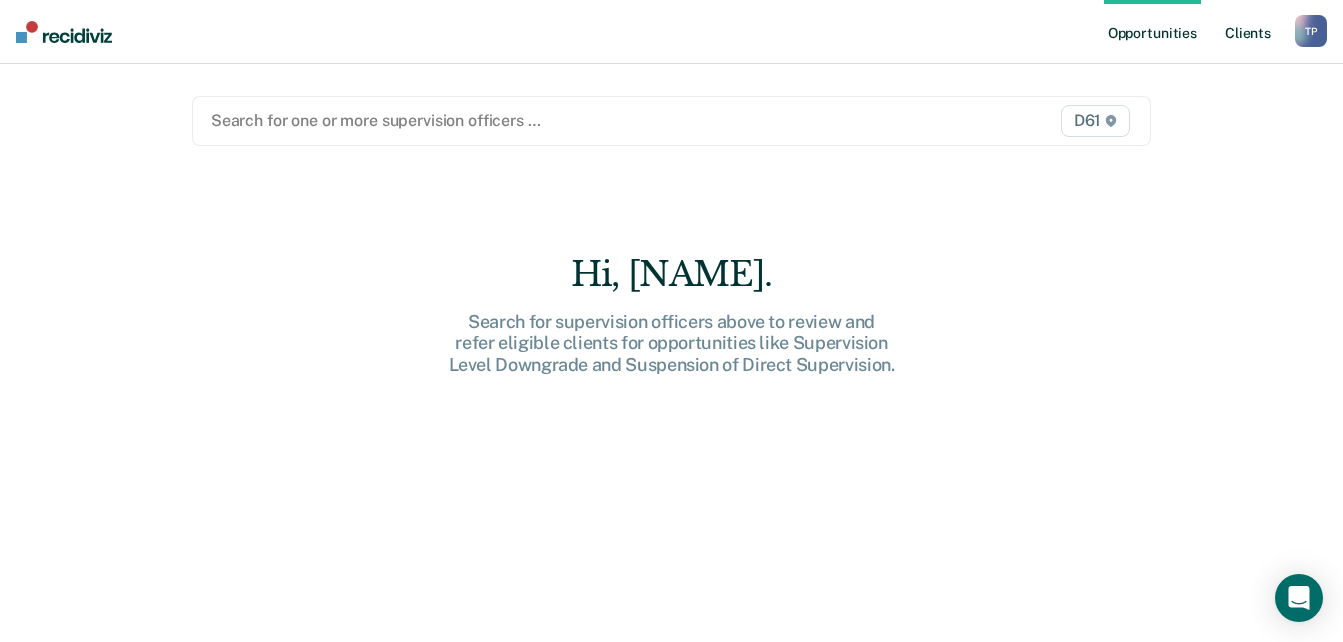 click on "Client s" at bounding box center (1248, 32) 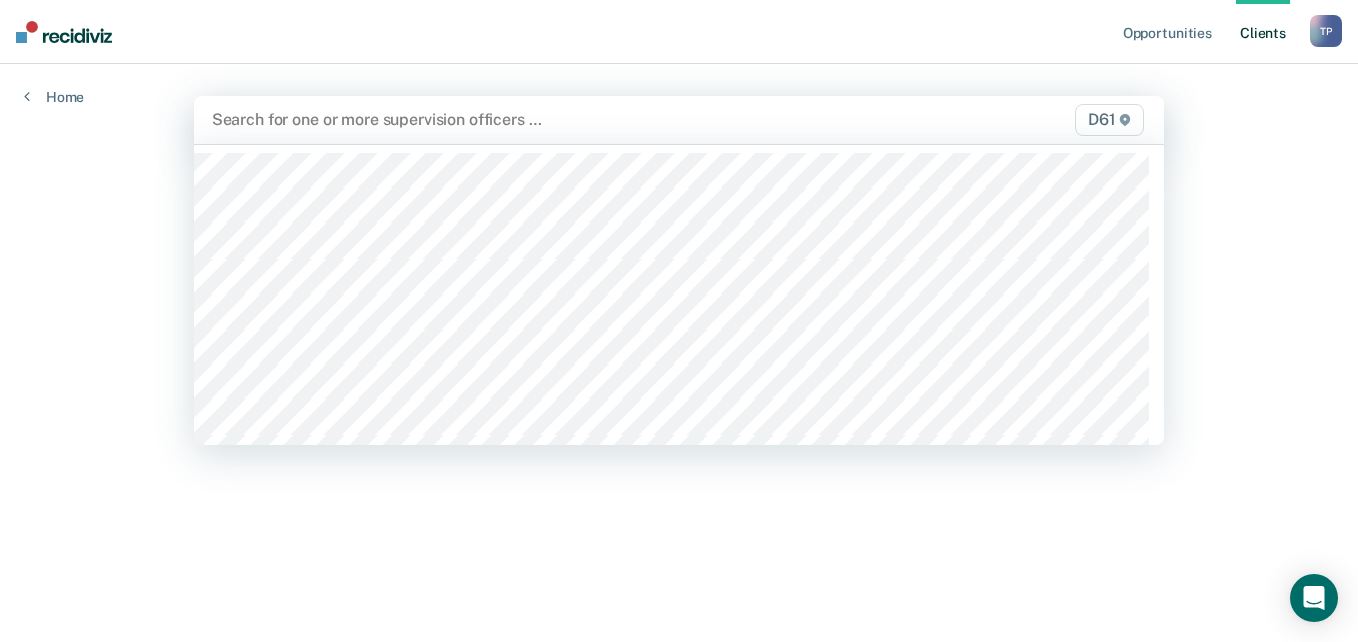 click at bounding box center (538, 119) 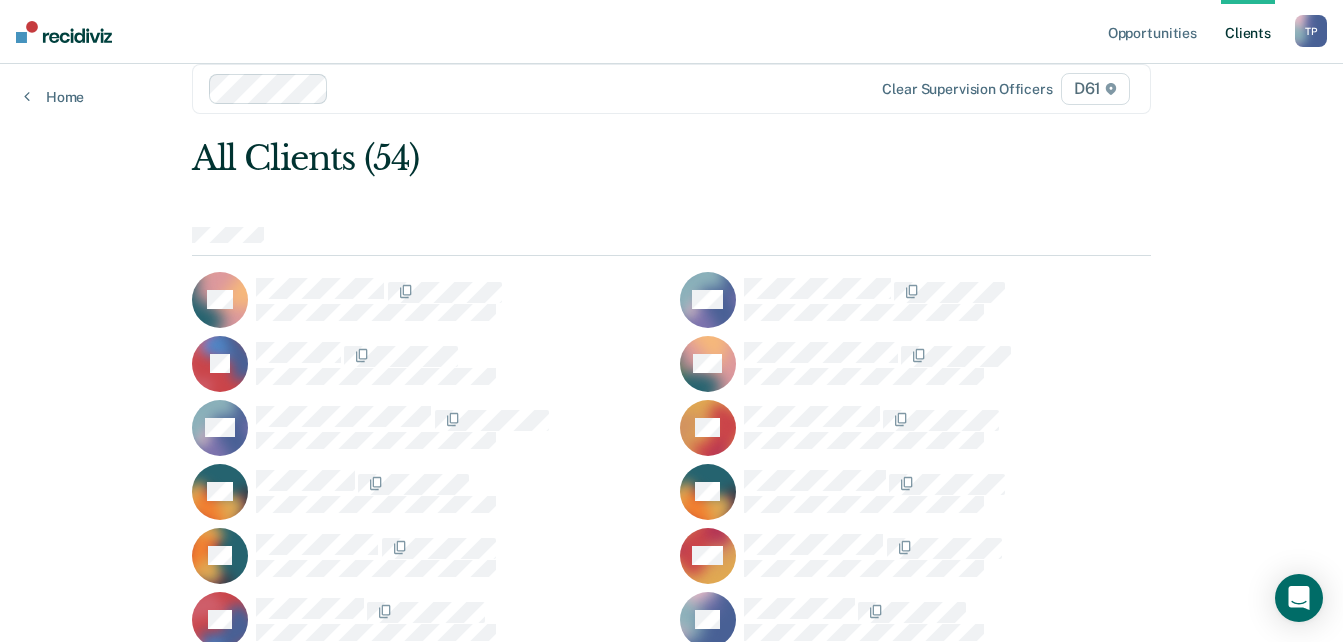 scroll, scrollTop: 0, scrollLeft: 0, axis: both 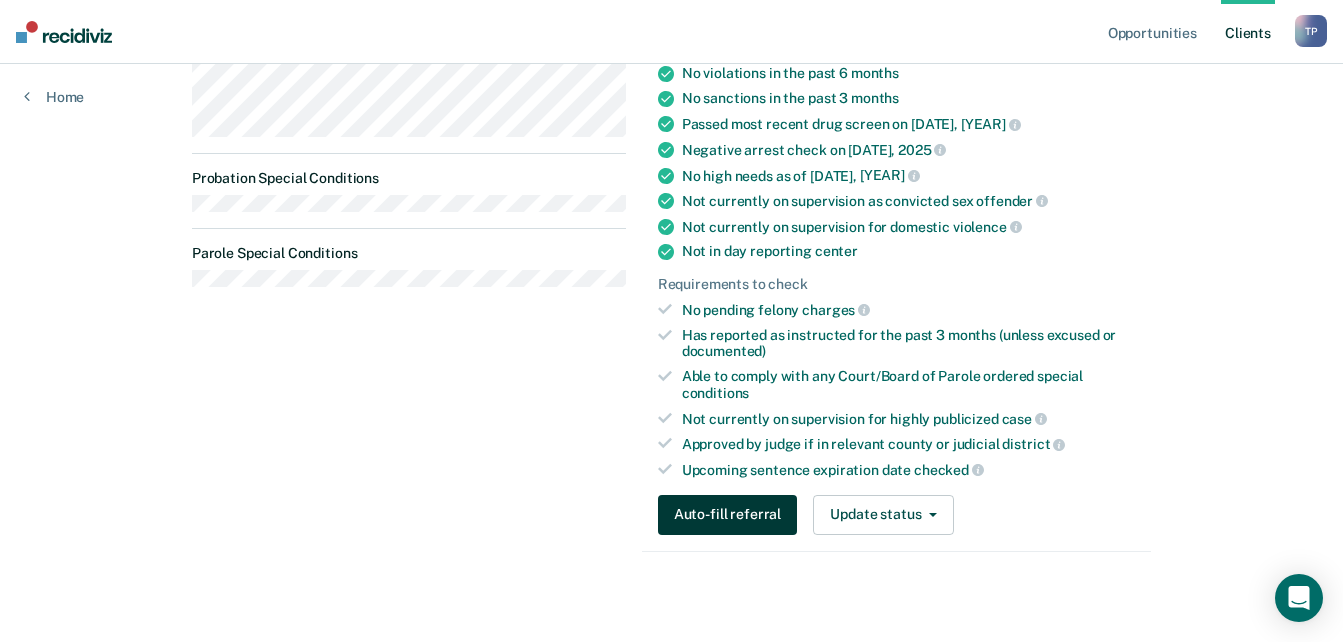 click on "Auto-fill referral" at bounding box center [727, 515] 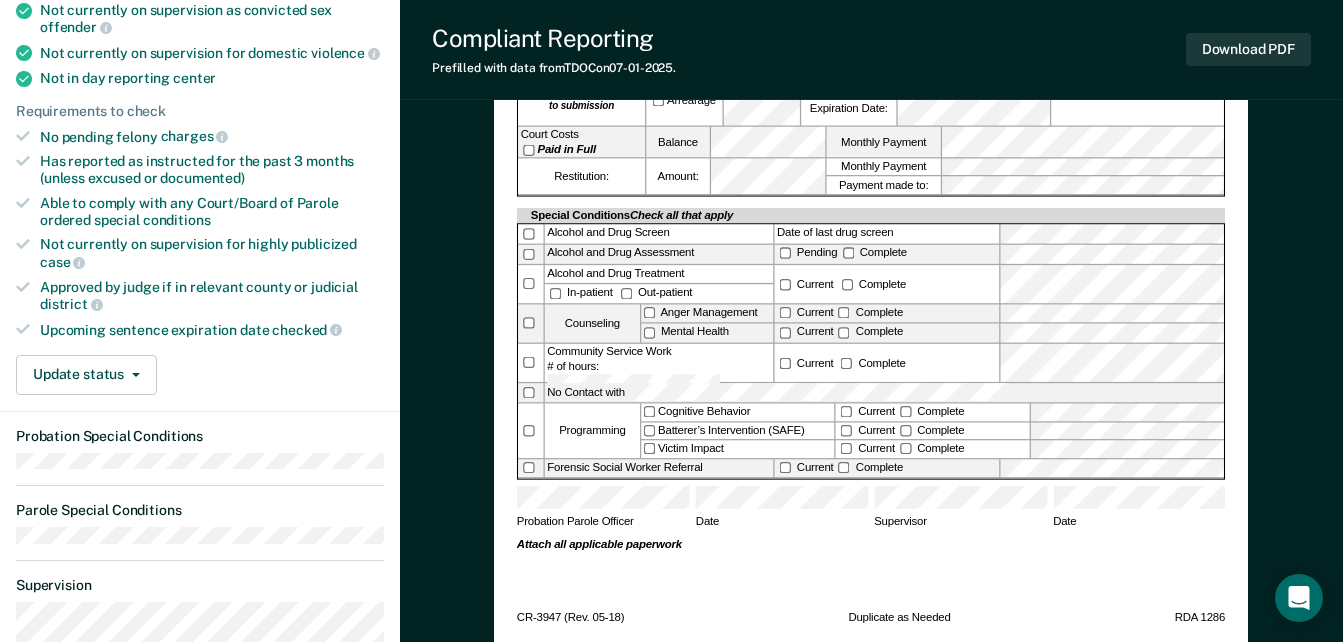 scroll, scrollTop: 0, scrollLeft: 0, axis: both 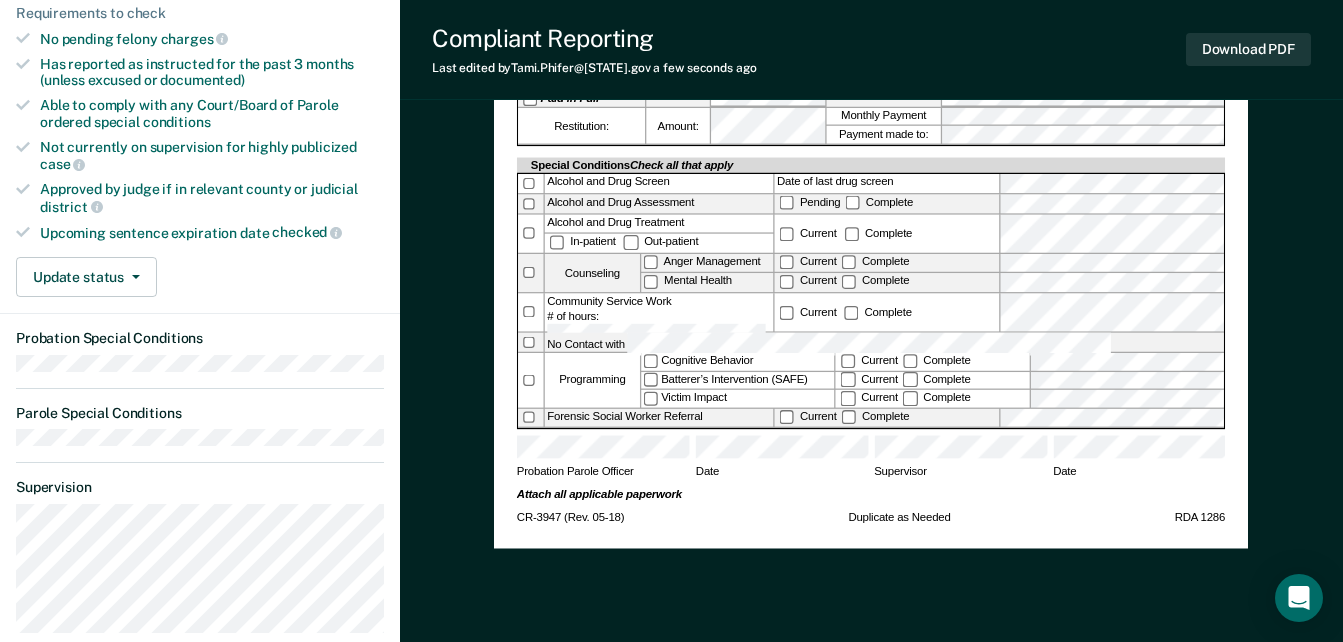 click on "Supervisor" at bounding box center [960, 475] 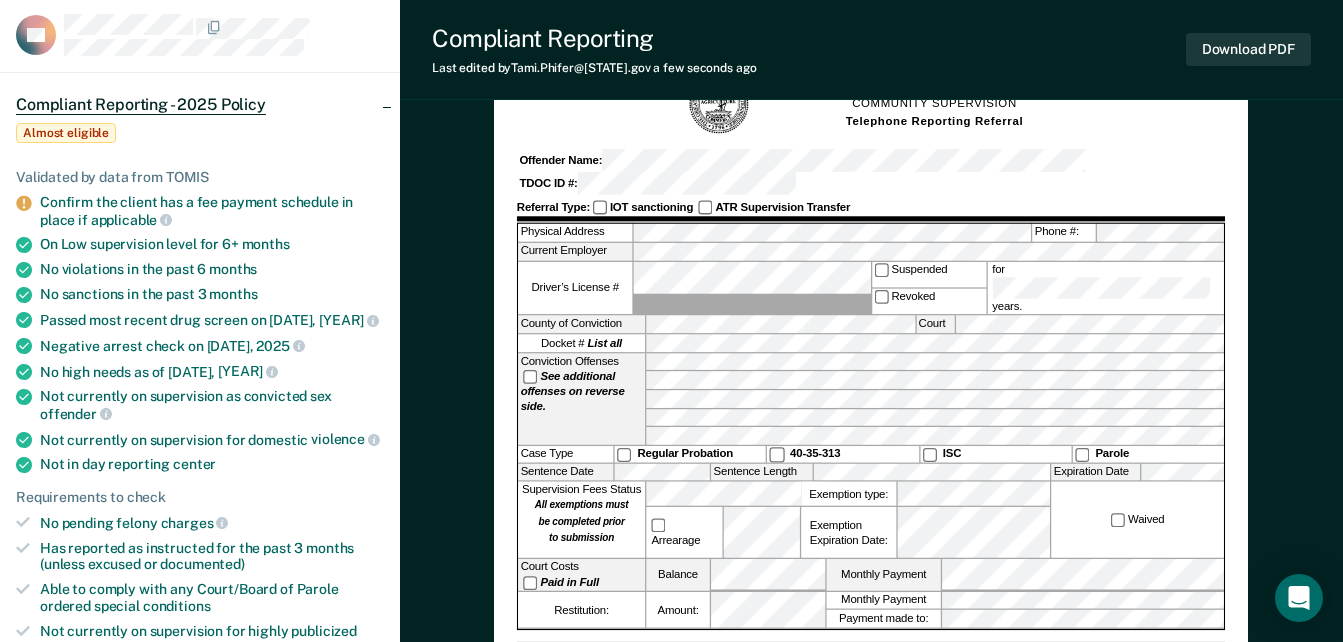 scroll, scrollTop: 0, scrollLeft: 0, axis: both 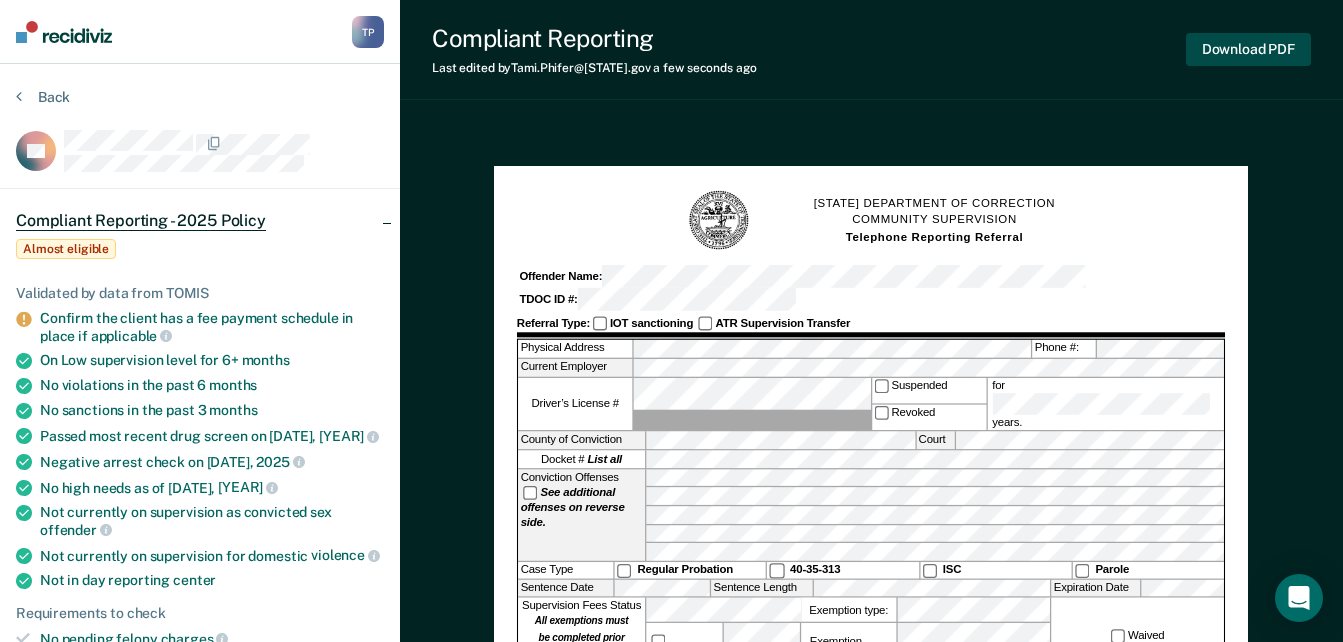 click on "Download PDF" at bounding box center [1248, 49] 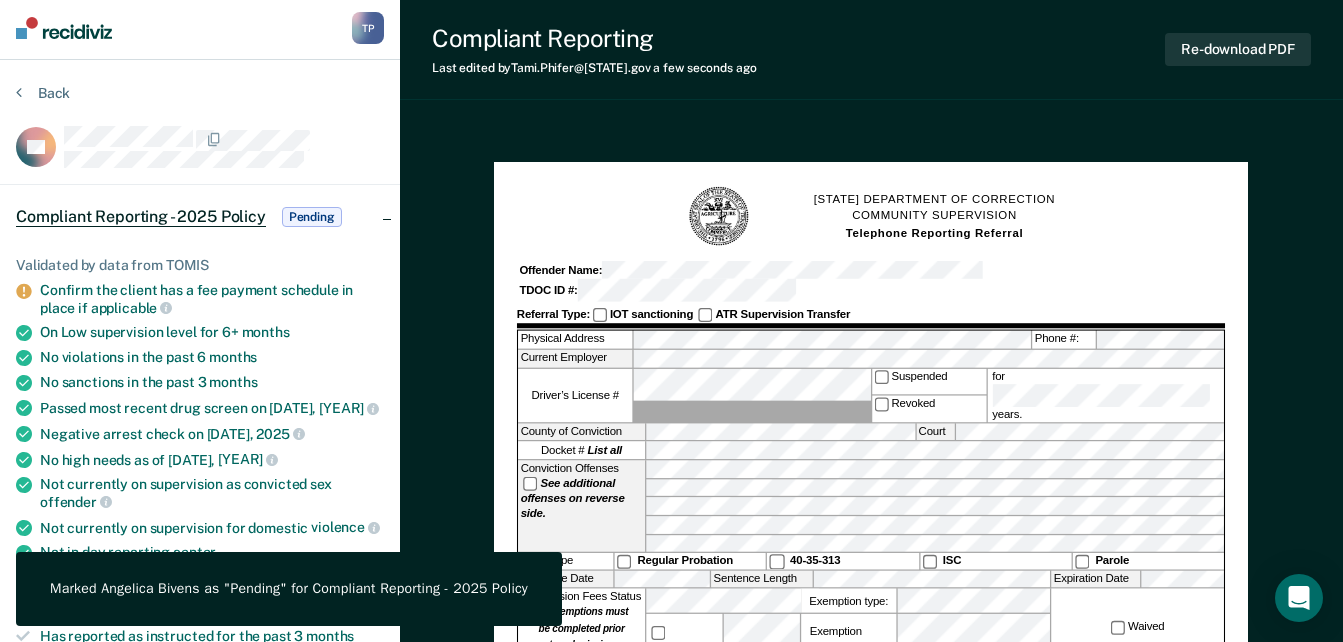 scroll, scrollTop: 0, scrollLeft: 0, axis: both 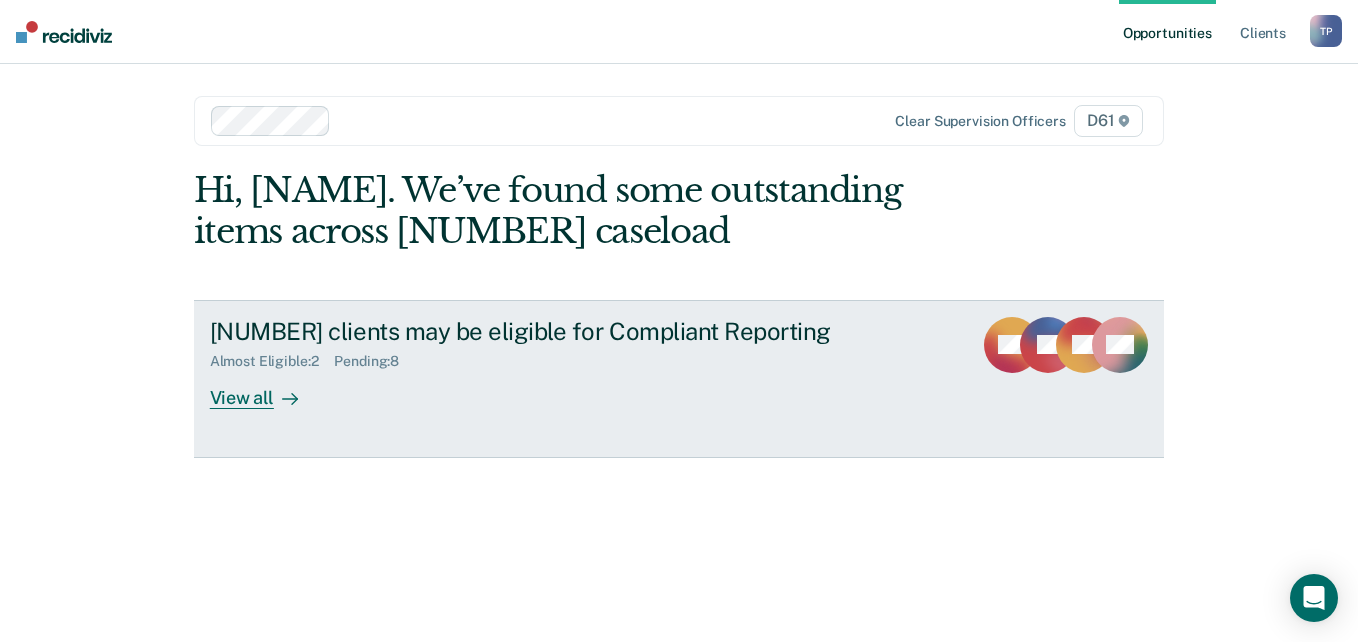 click on "View all" at bounding box center [266, 389] 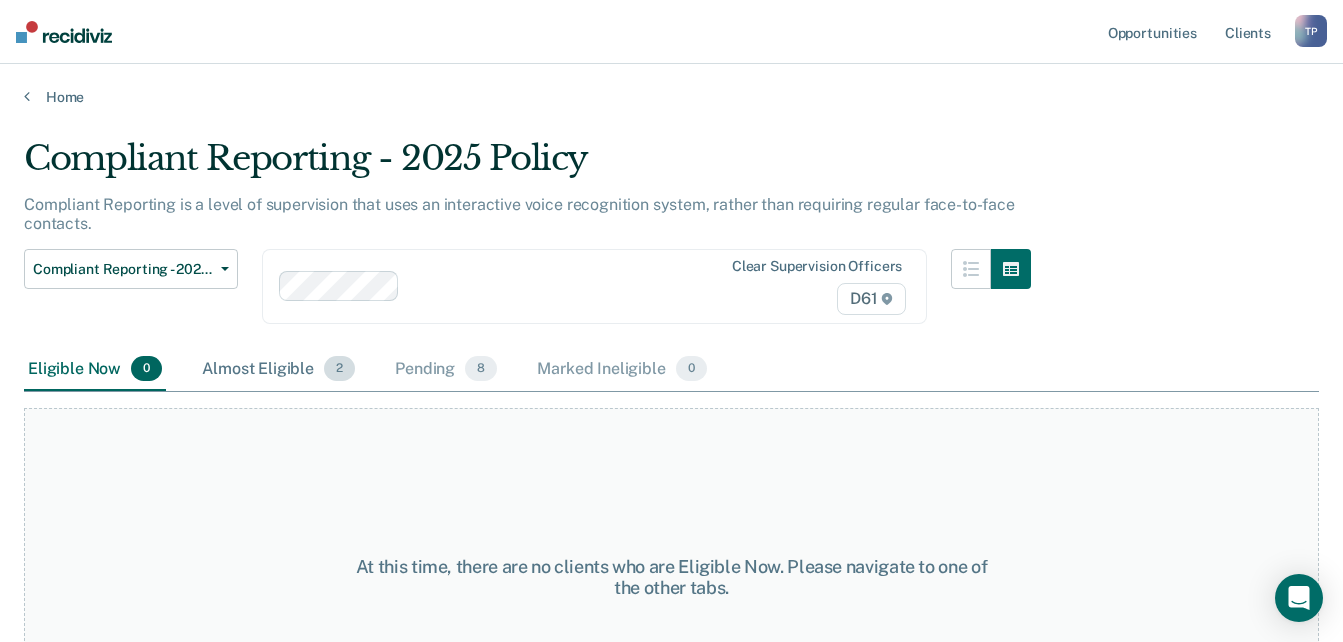 click on "Almost Eligible [NUMBER]" at bounding box center (278, 370) 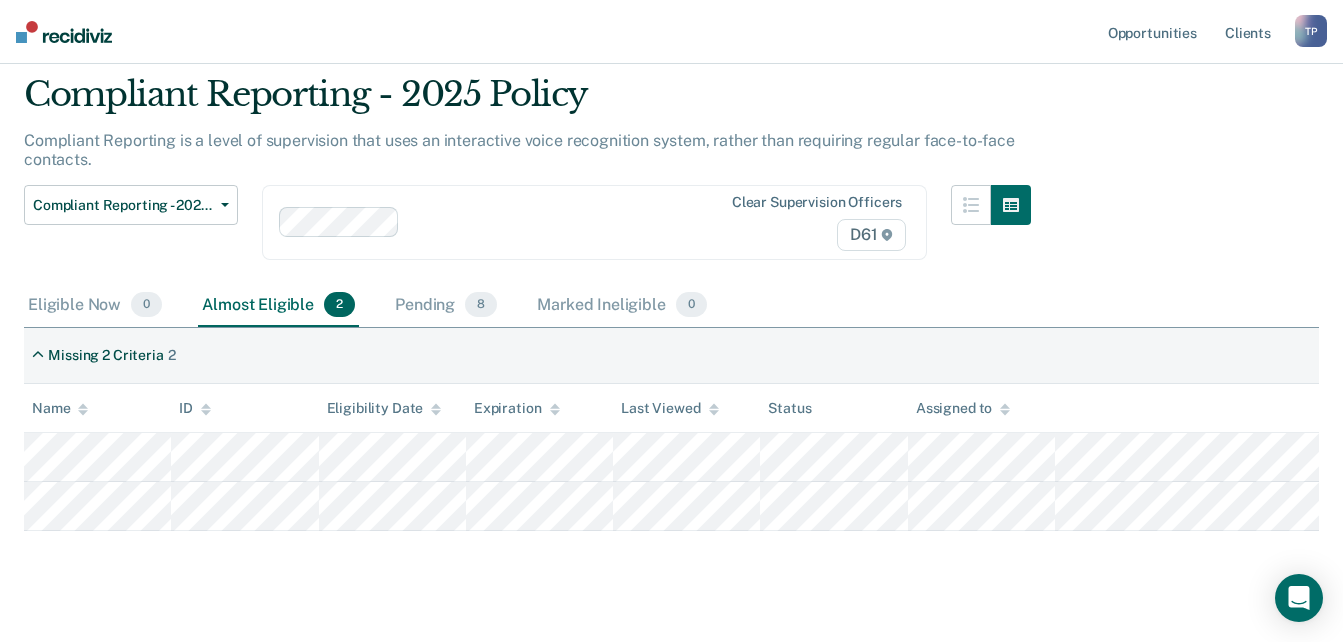 scroll, scrollTop: 97, scrollLeft: 0, axis: vertical 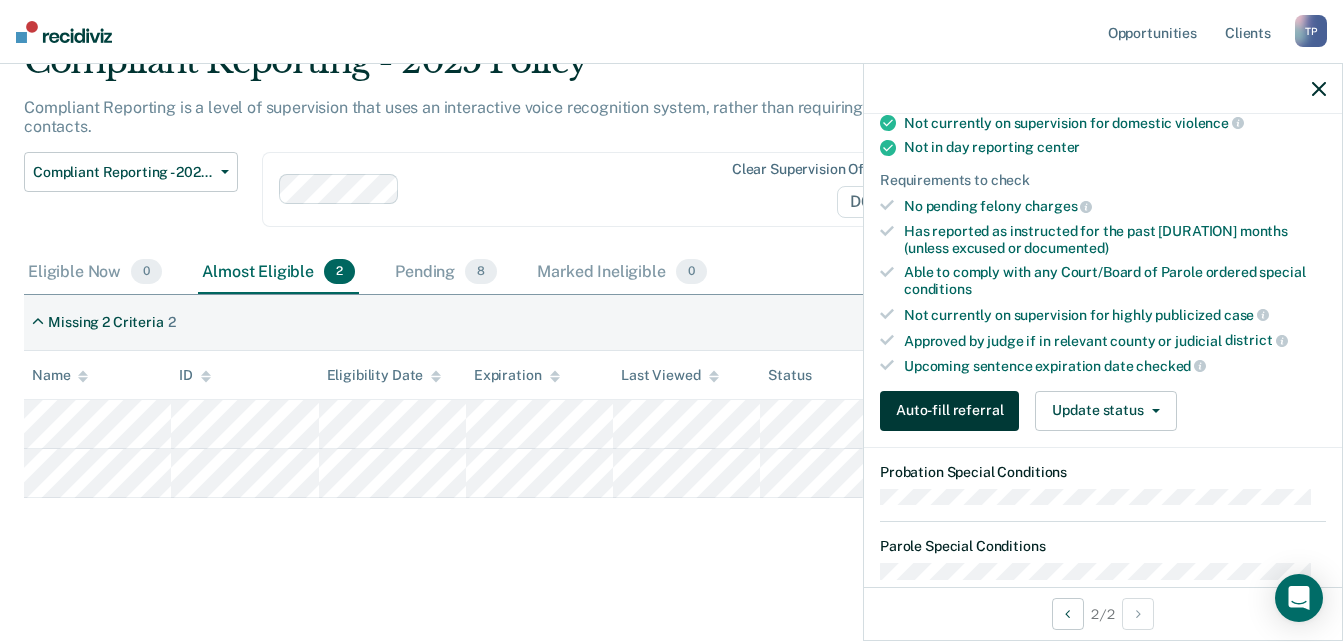 click on "Auto-fill referral" at bounding box center [949, 411] 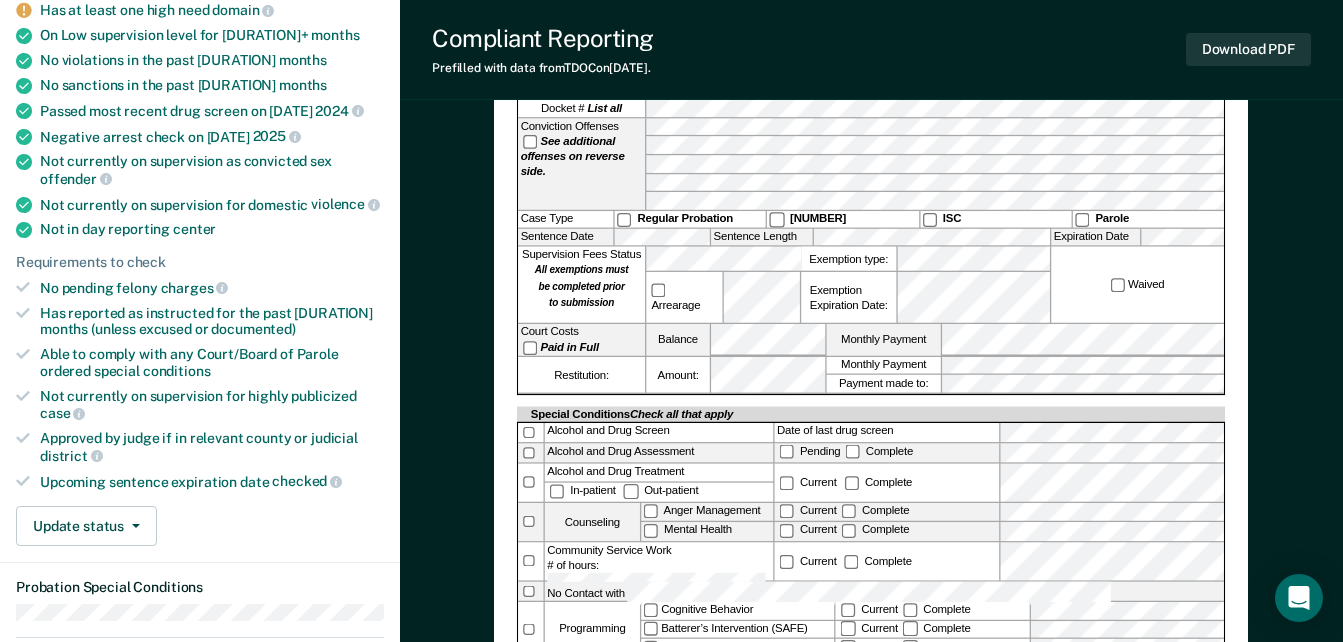 scroll, scrollTop: 400, scrollLeft: 0, axis: vertical 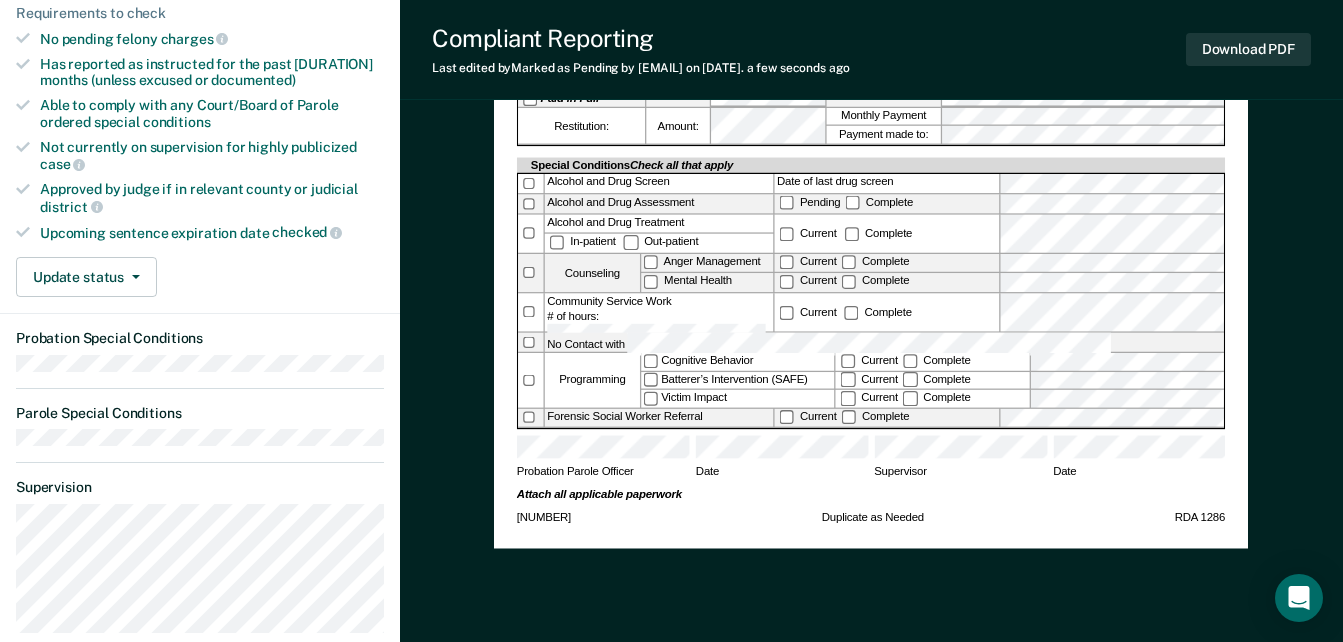 click on "TENNESSEE DEPARTMENT OF CORRECTION  COMMUNITY SUPERVISION Telephone Reporting Referral Offender Name:  TDOC ID #:  Referral Type:   IOT sanctioning  ATR Supervision Transfer Physical Address Phone #: Current Employer Driver’s License #  Suspended  Revoked for    years. County of Conviction Court Docket #   List all  Conviction Offenses See additional offenses on reverse side. Case Type   Regular Probation   [NUMBER]   ISC   Parole  Sentence Date Sentence Length Expiration Date Supervision Fees Status  All exemptions must  be completed prior  to submission  Arrearage Exemption type: Exemption Expiration Date:  Waived Court Costs Paid in Full Balance Monthly Payment Restitution: Amount: Monthly Payment Payment made to: Special Conditions  Check all that apply  Alcohol and Drug Screen Date of last drug screen Alcohol and Drug Assessment   Pending   Complete Alcohol and Drug Treatment   In-patient     Out-patient   Current     Complete Counseling   Anger Management   Mental Health   Current   Complete" at bounding box center [871, 57] 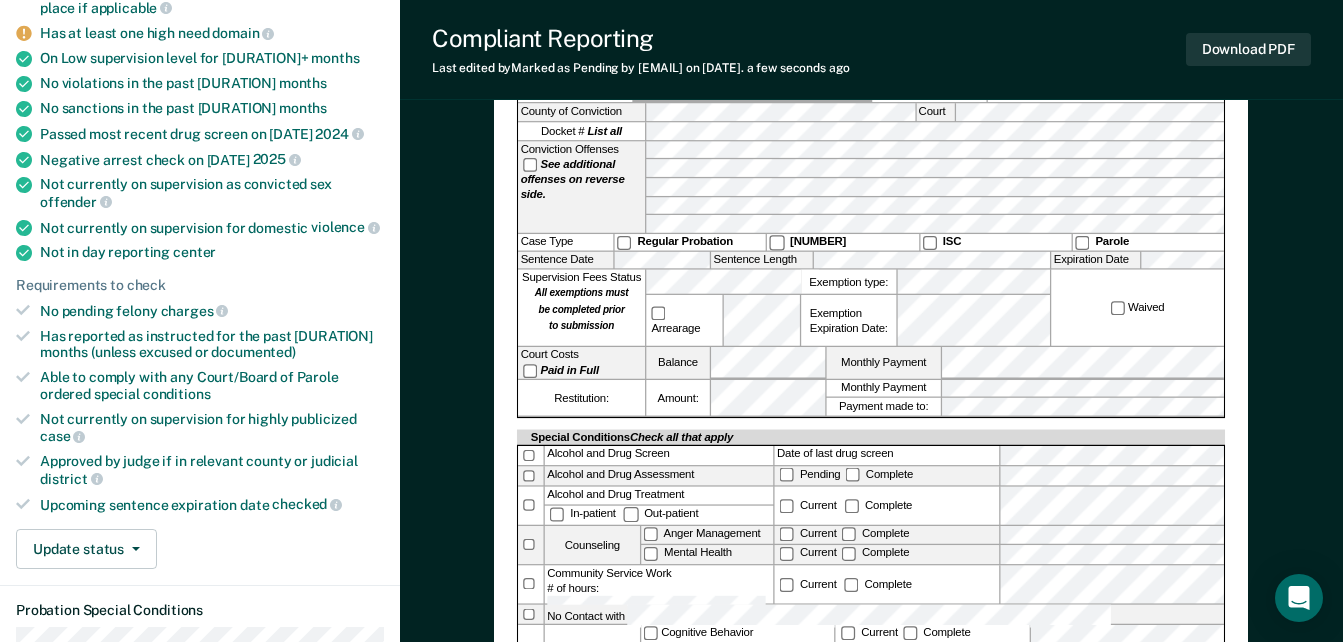 scroll, scrollTop: 300, scrollLeft: 0, axis: vertical 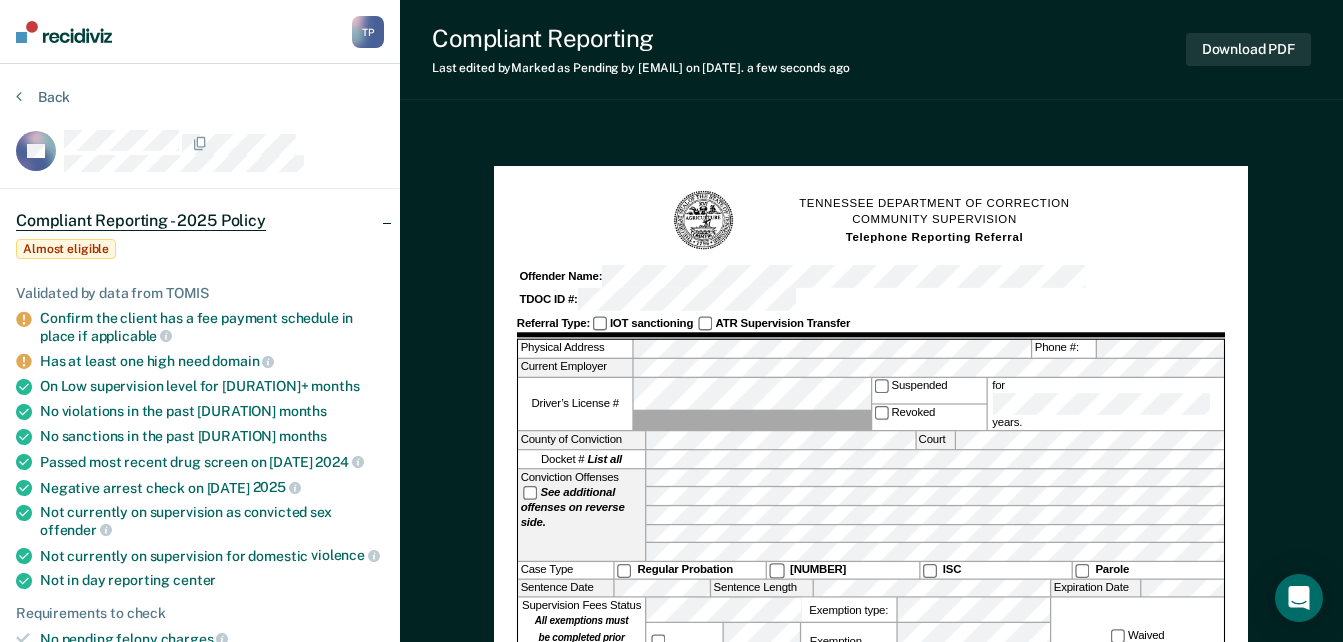 click on "Offender Name:  TDOC ID #:" at bounding box center (871, 287) 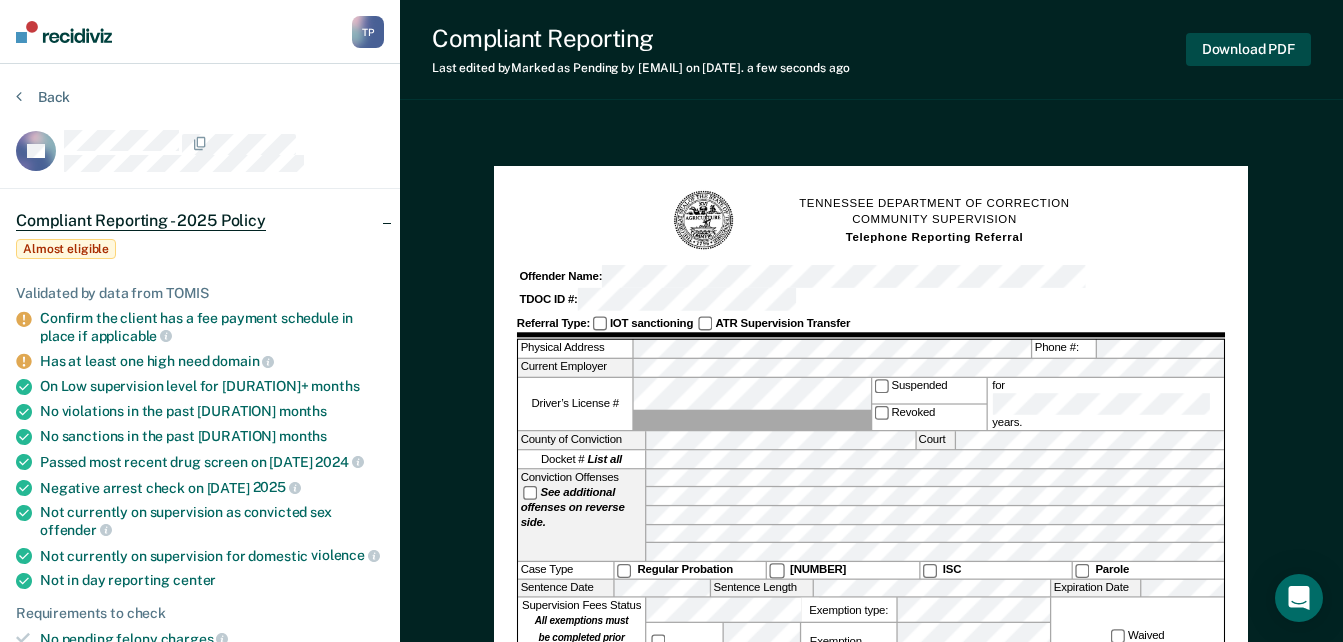 click on "Download PDF" at bounding box center [1248, 49] 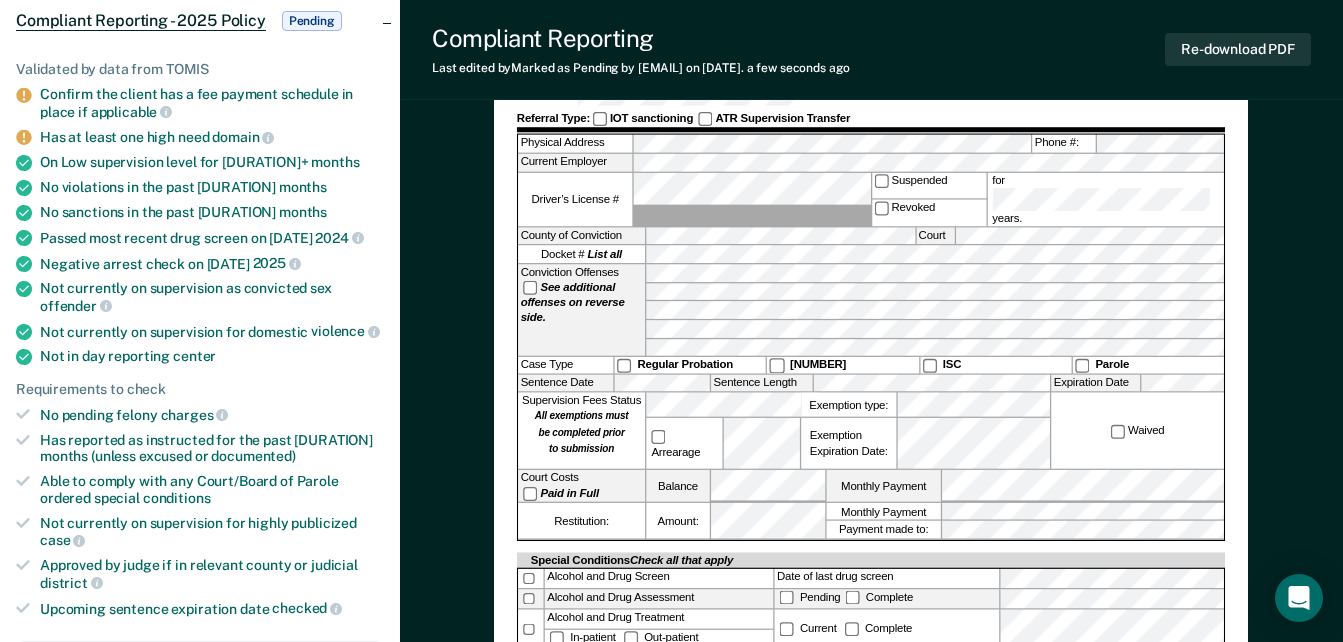 scroll, scrollTop: 0, scrollLeft: 0, axis: both 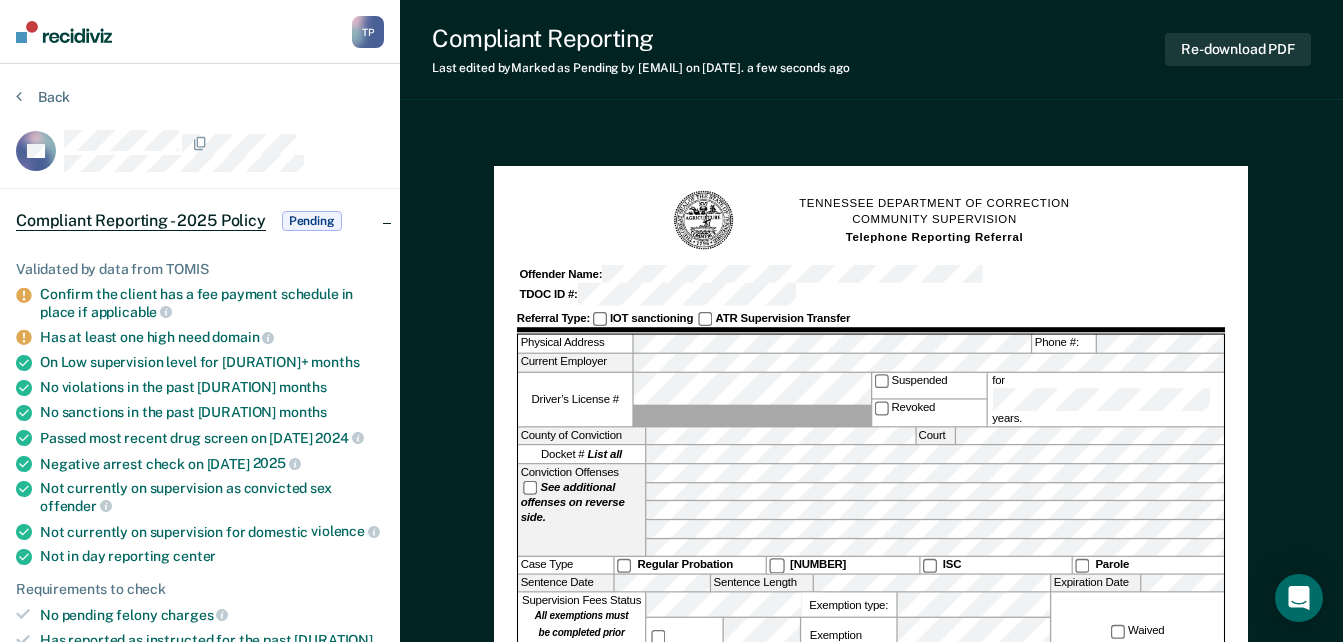 click on "Waived" at bounding box center (1138, 631) 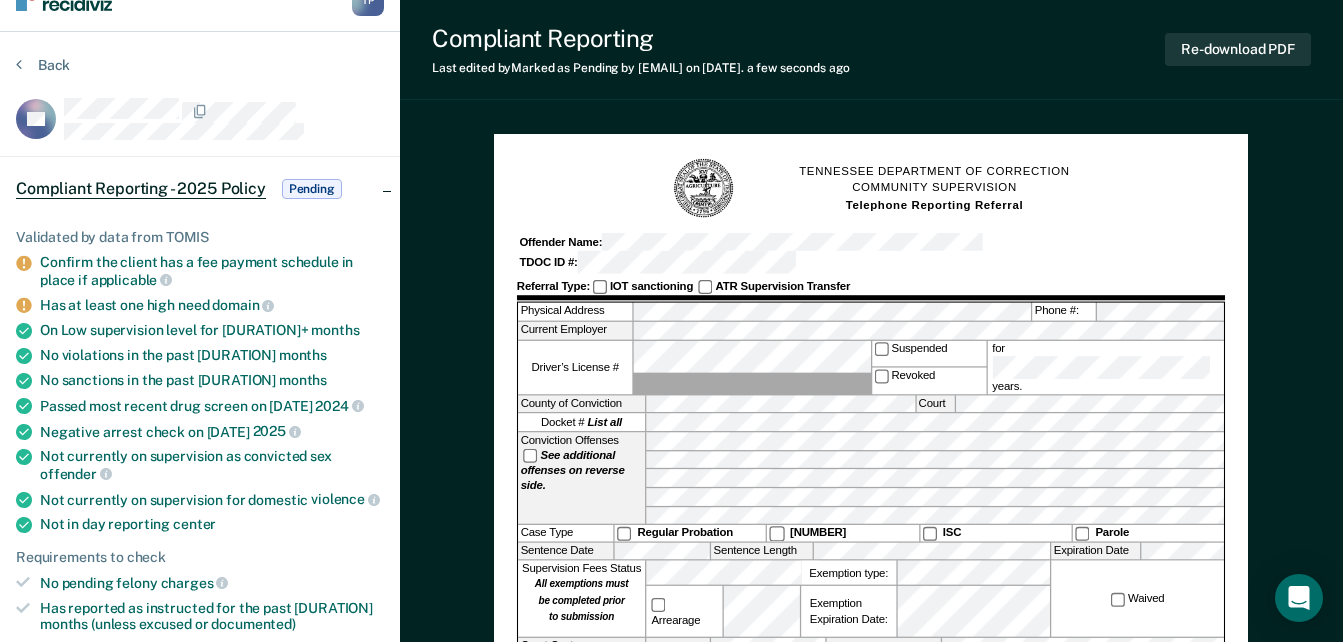 scroll, scrollTop: 0, scrollLeft: 0, axis: both 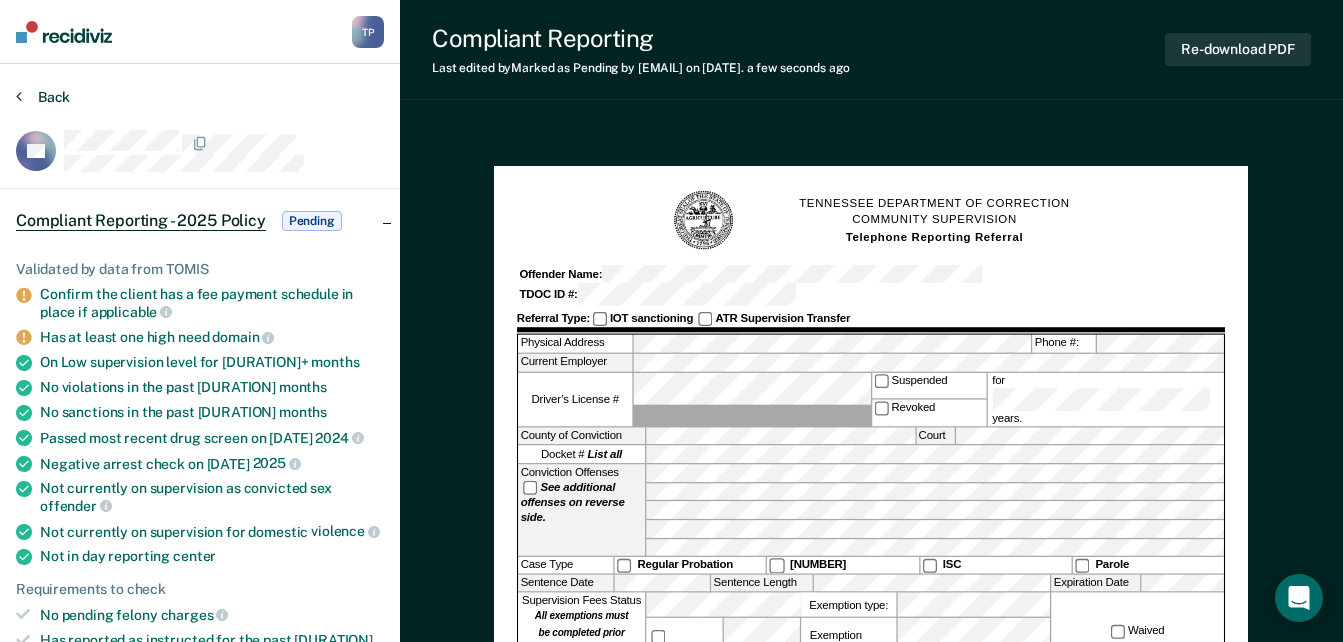 click on "Back" at bounding box center [43, 97] 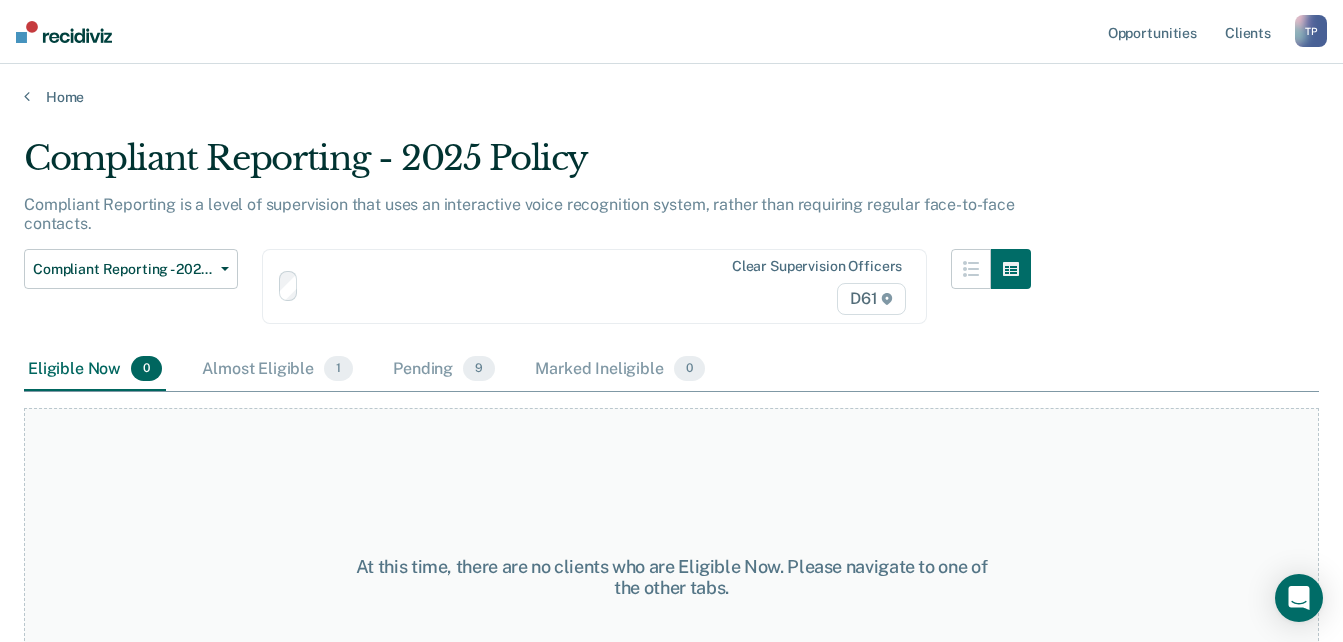 scroll, scrollTop: 97, scrollLeft: 0, axis: vertical 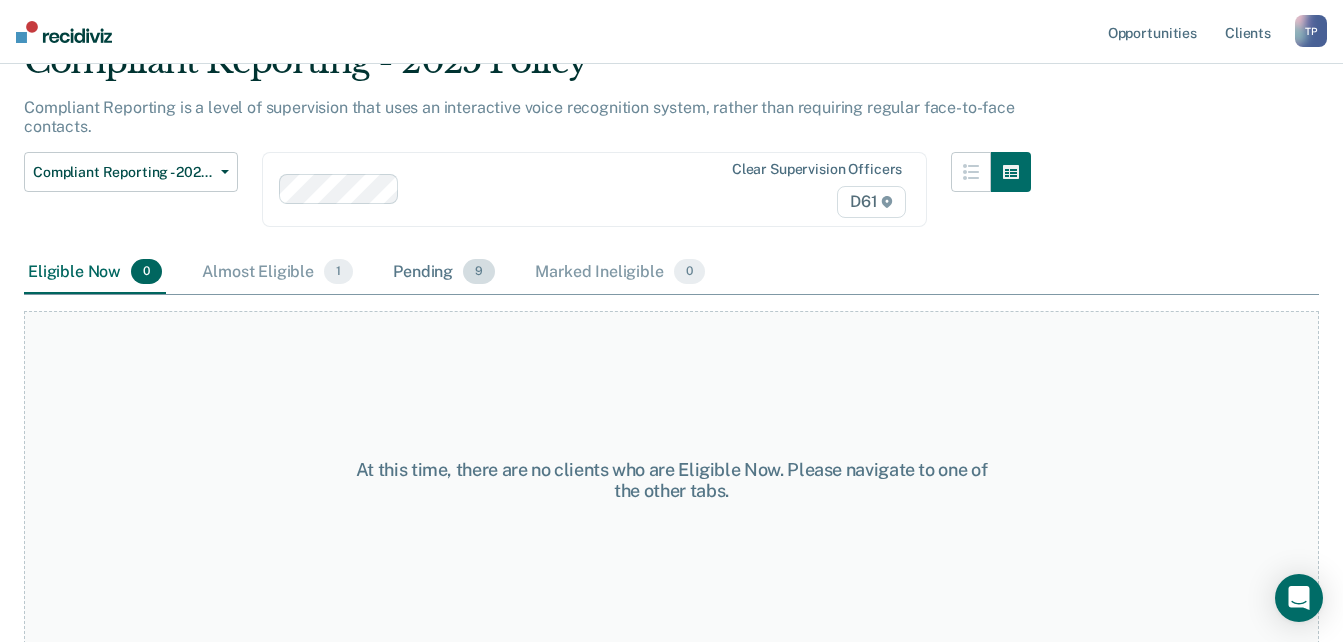click on "9" at bounding box center [338, 272] 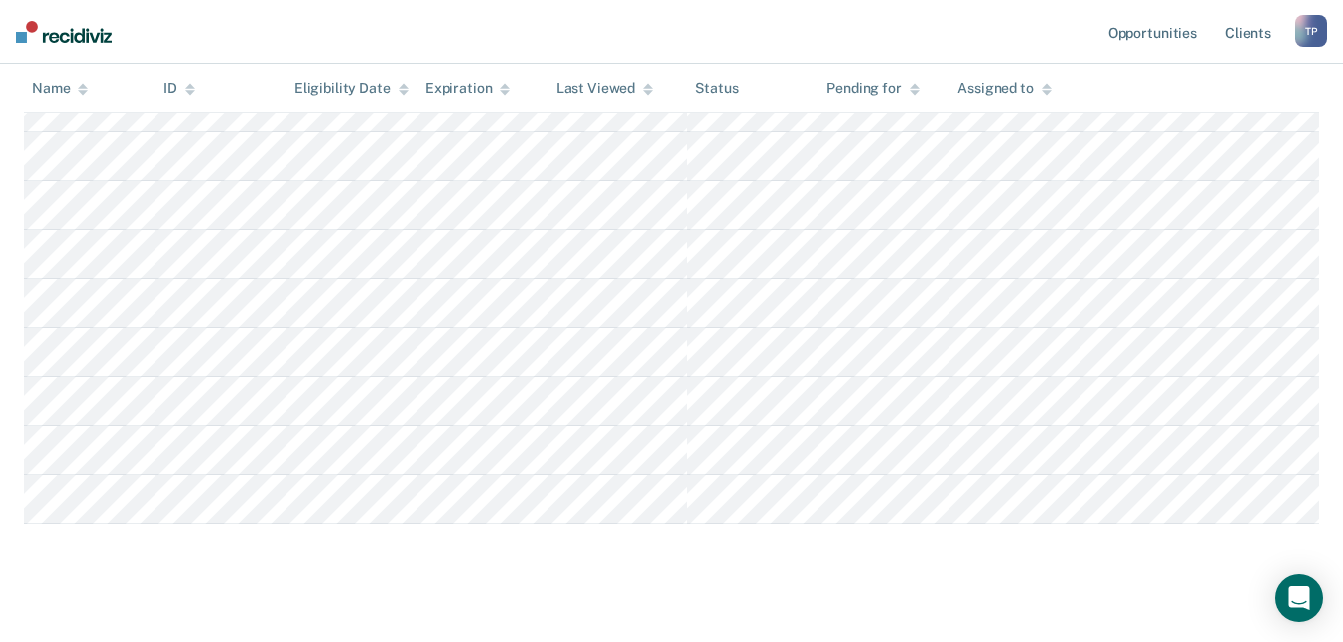scroll, scrollTop: 384, scrollLeft: 0, axis: vertical 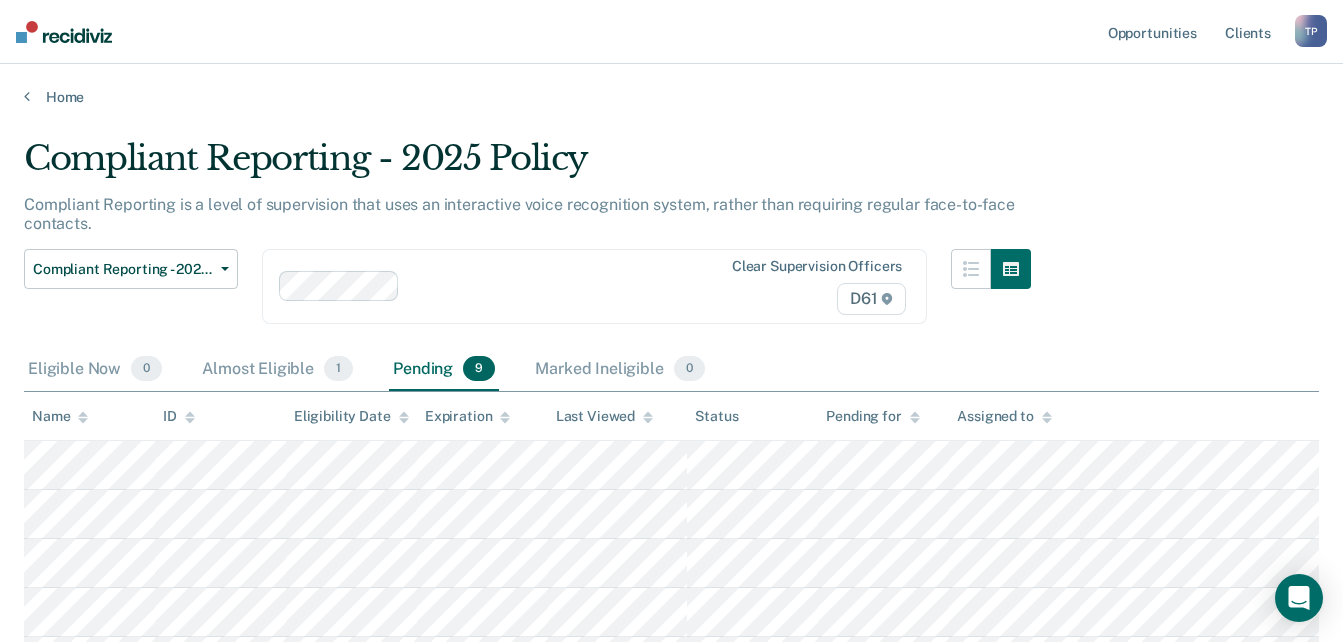 drag, startPoint x: 550, startPoint y: 499, endPoint x: 1153, endPoint y: 216, distance: 666.1066 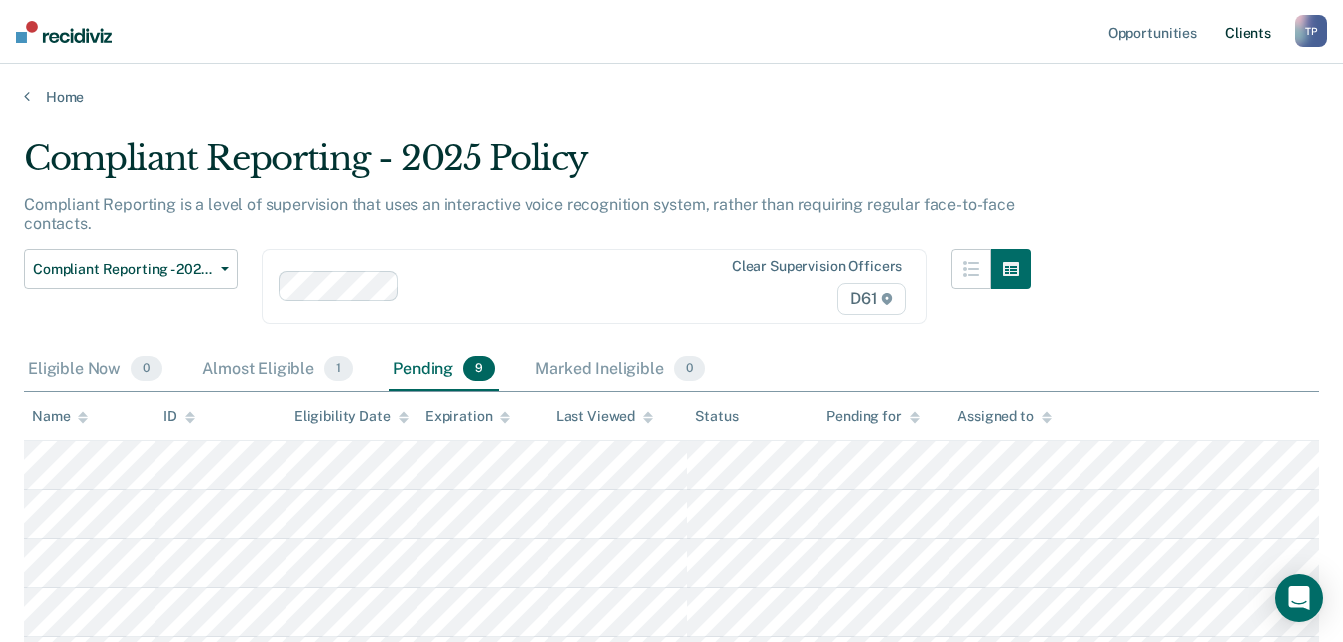 click on "Client s" at bounding box center [1248, 32] 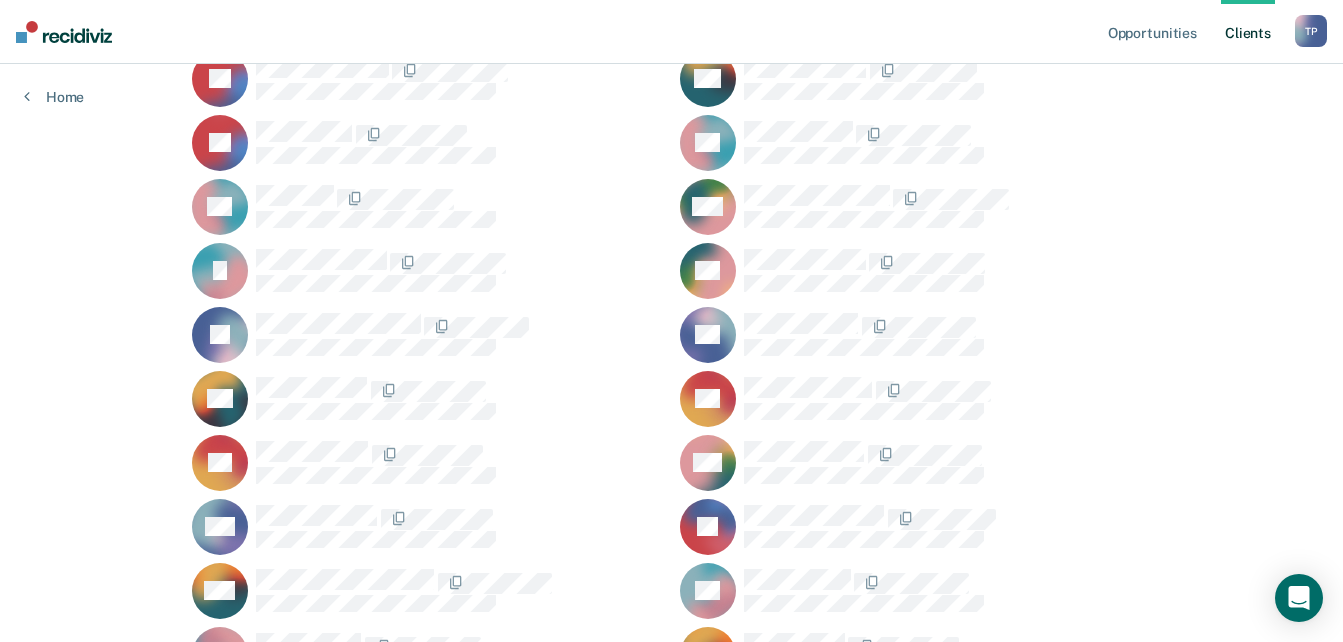 scroll, scrollTop: 800, scrollLeft: 0, axis: vertical 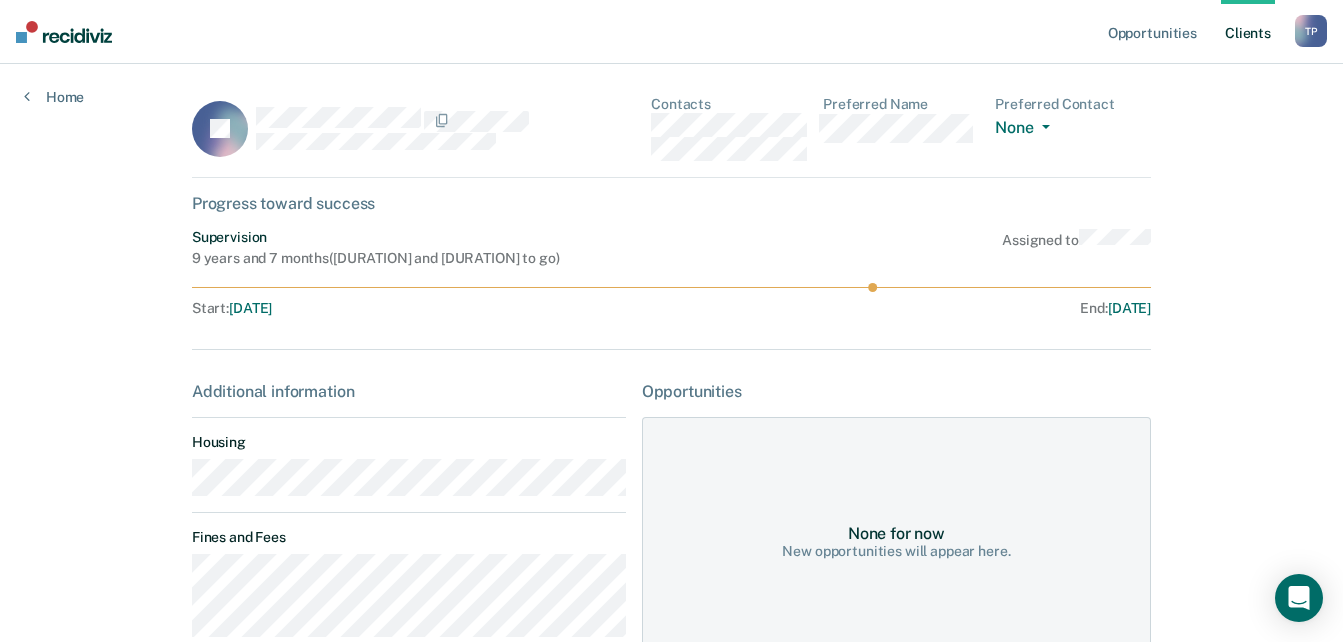 click on "CJ   Contacts Preferred Name Preferred Contact None Call Text Email None" at bounding box center (671, 137) 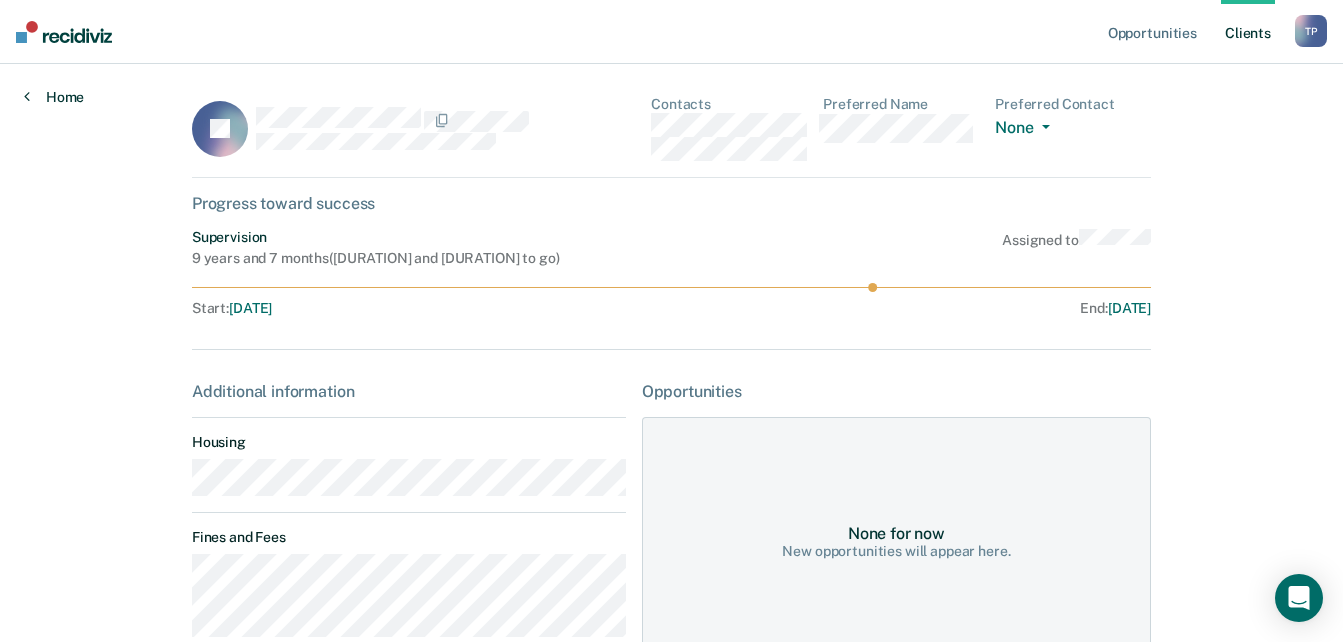 click on "Home" at bounding box center [54, 97] 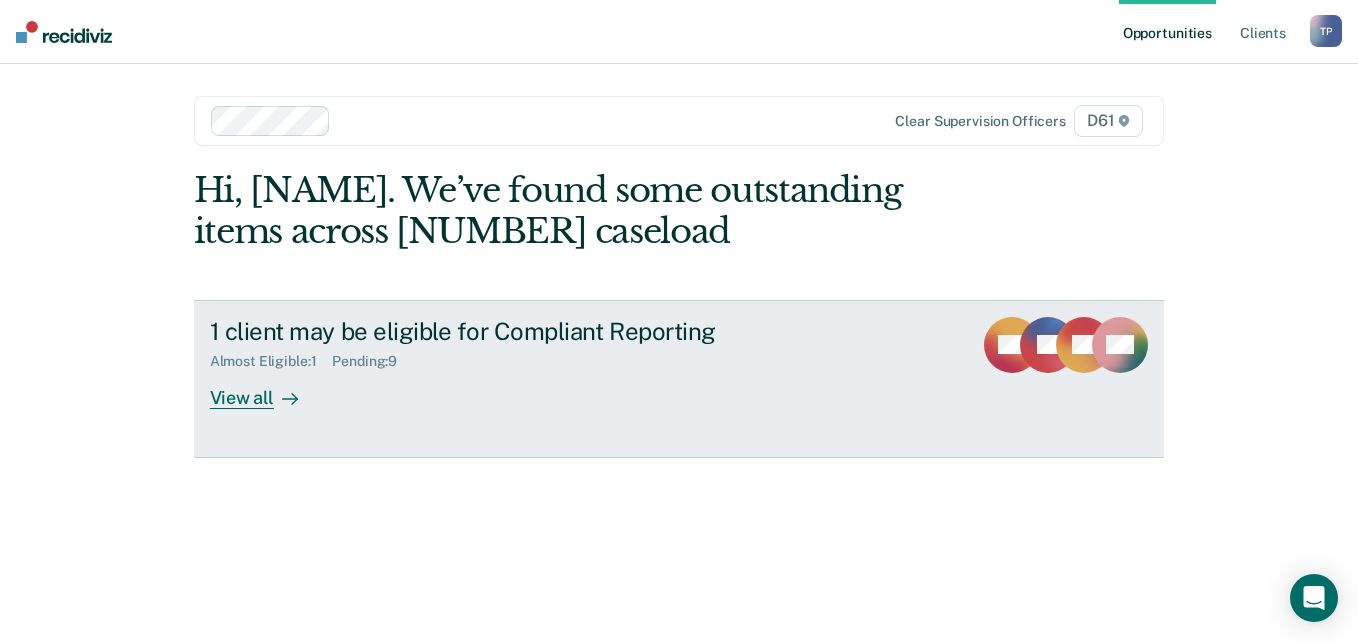 click on "View all" at bounding box center [266, 389] 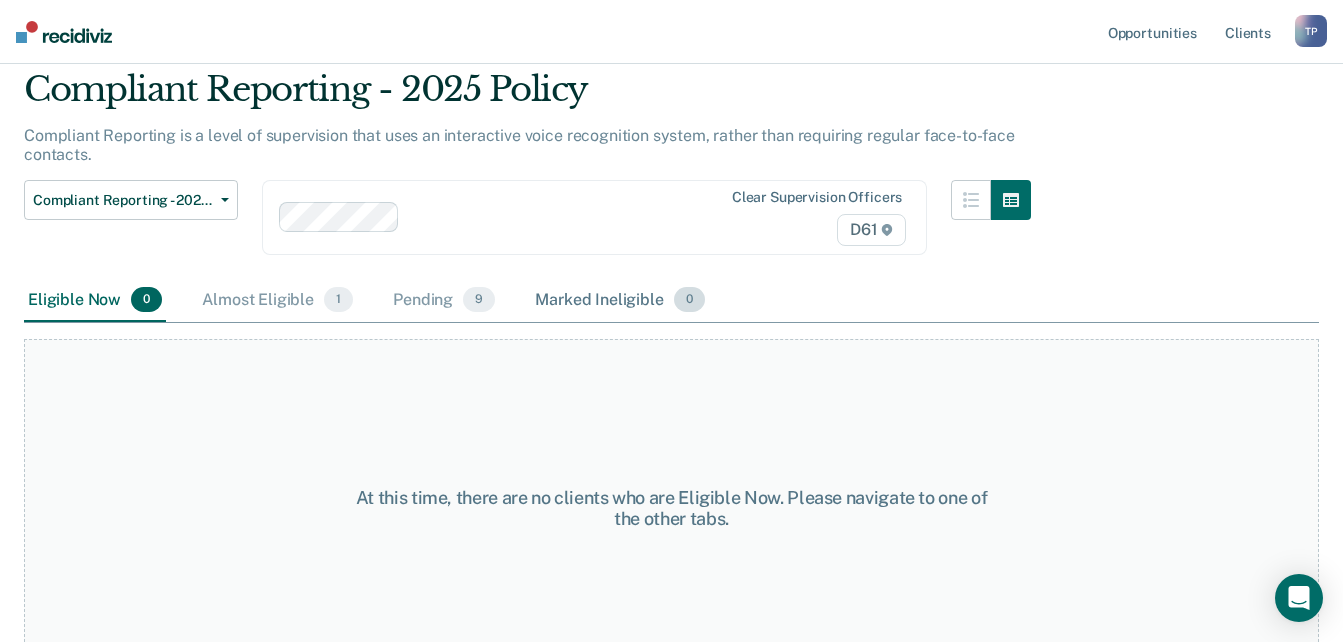 scroll, scrollTop: 104, scrollLeft: 0, axis: vertical 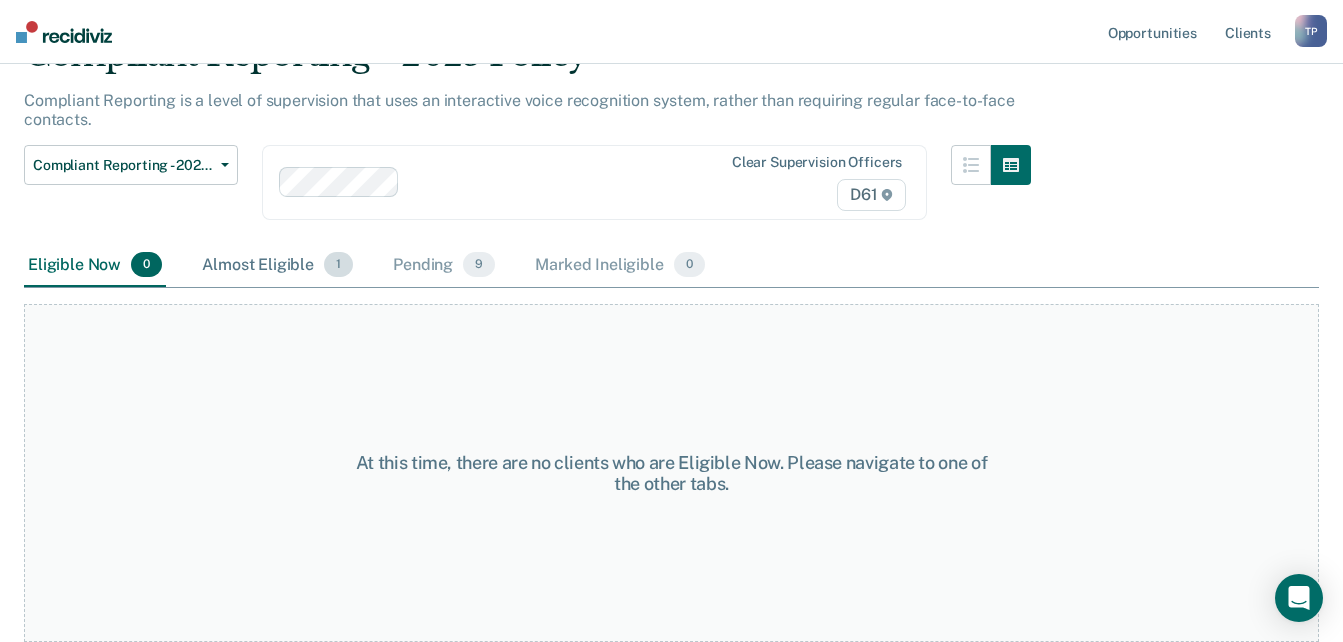 click on "Almost Eligible 1" at bounding box center [277, 266] 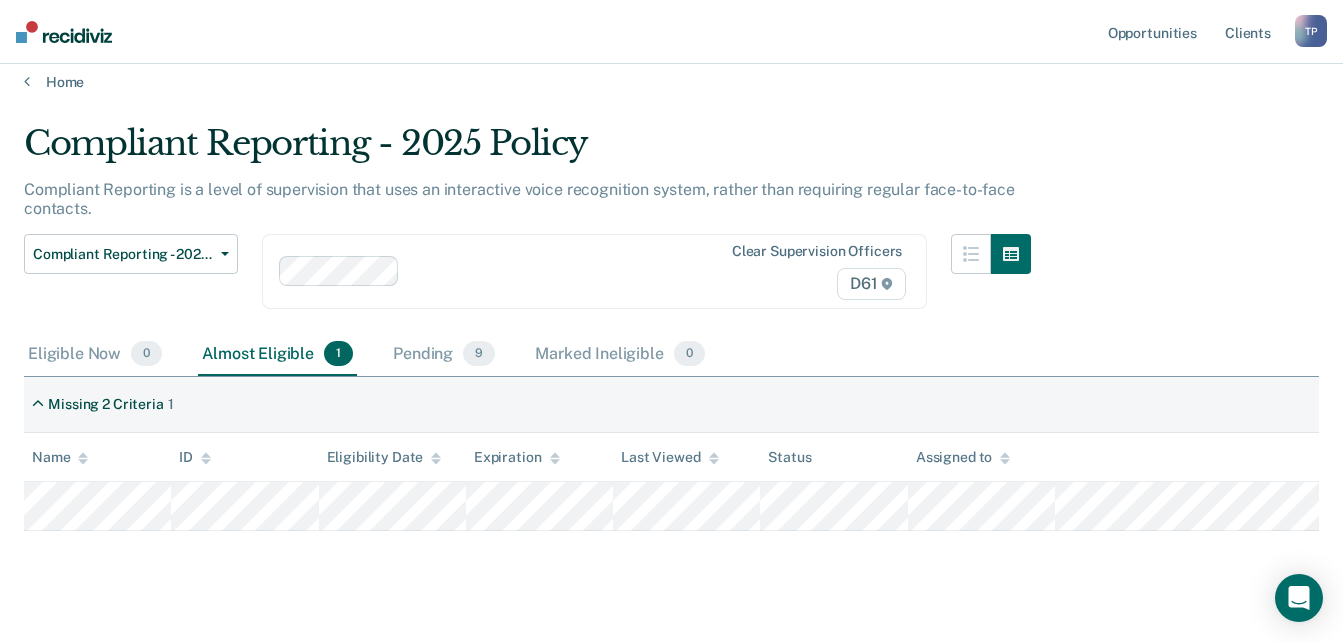 scroll, scrollTop: 0, scrollLeft: 0, axis: both 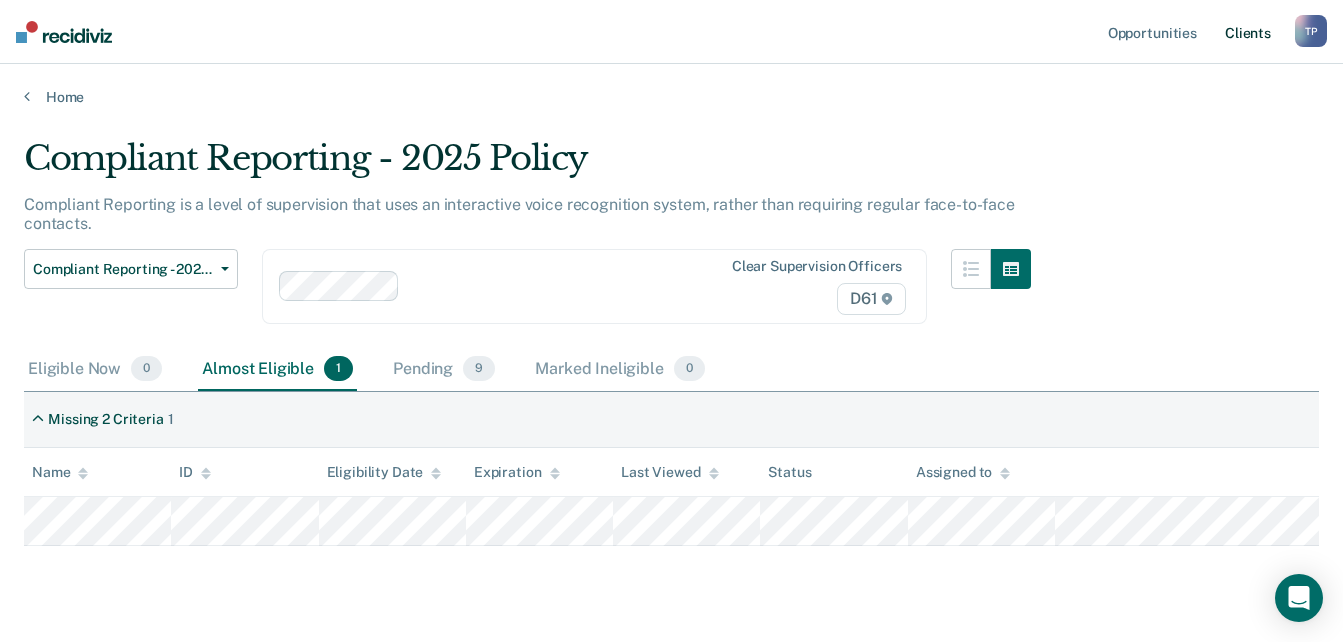 click on "Client s" at bounding box center (1248, 32) 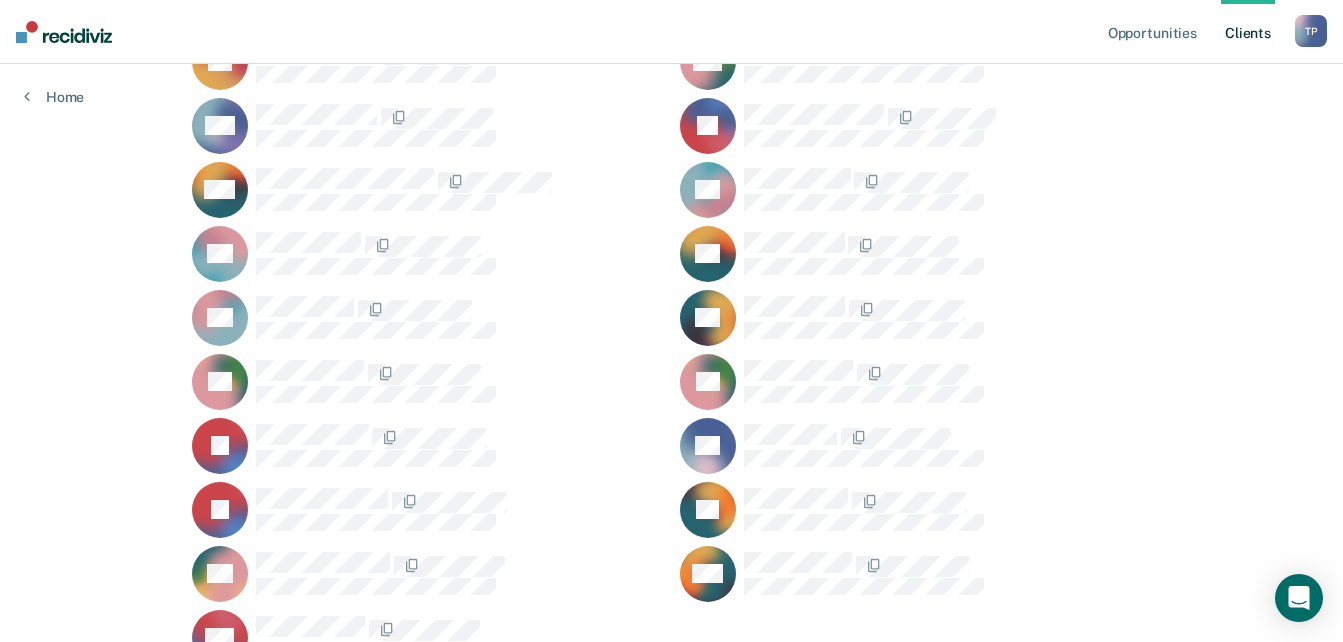 scroll, scrollTop: 1200, scrollLeft: 0, axis: vertical 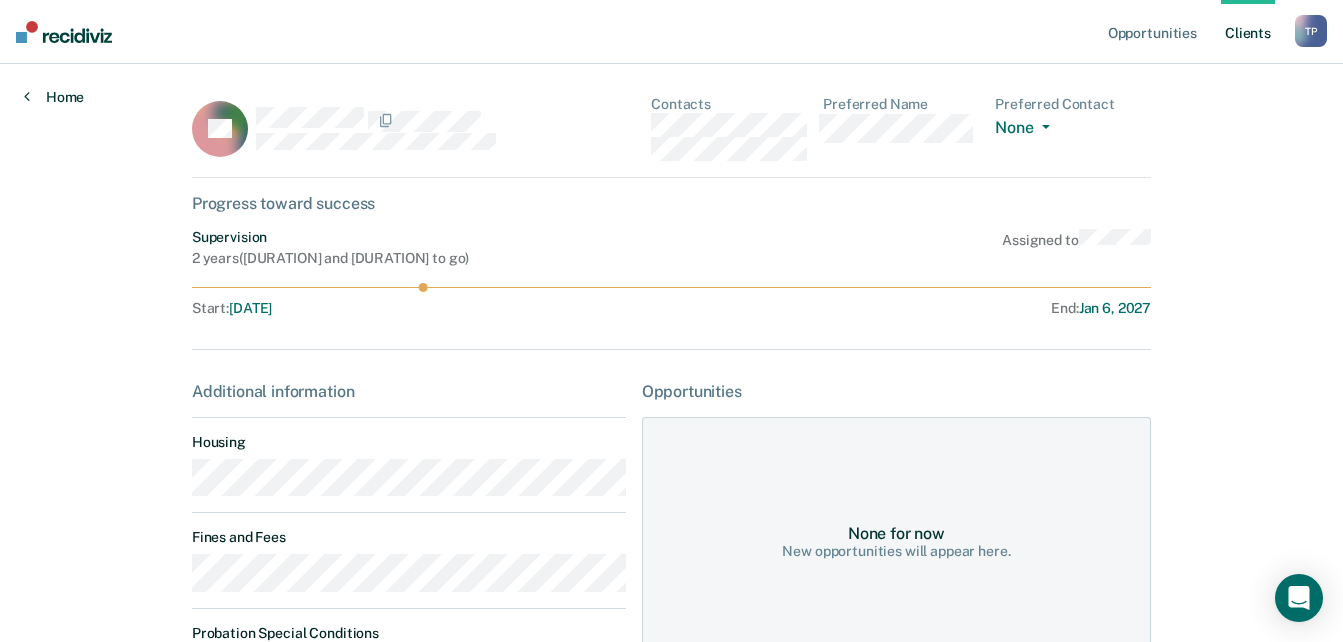 click on "Home" at bounding box center [54, 97] 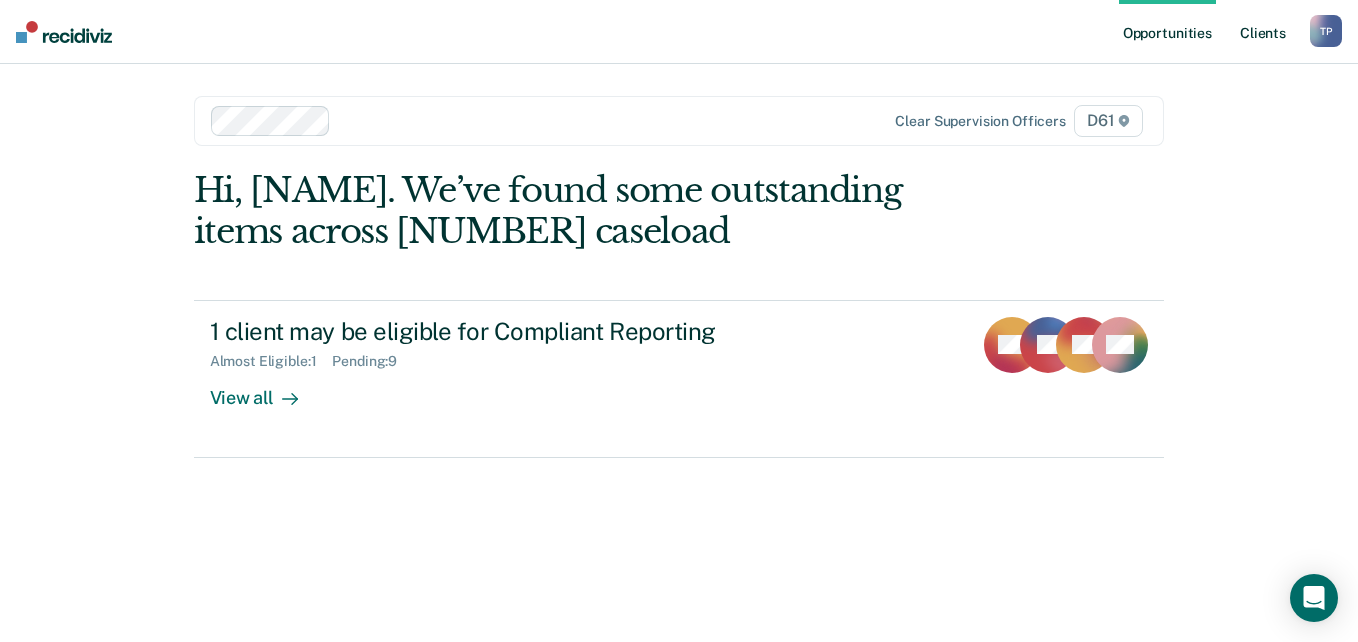 click on "Client s" at bounding box center [1263, 32] 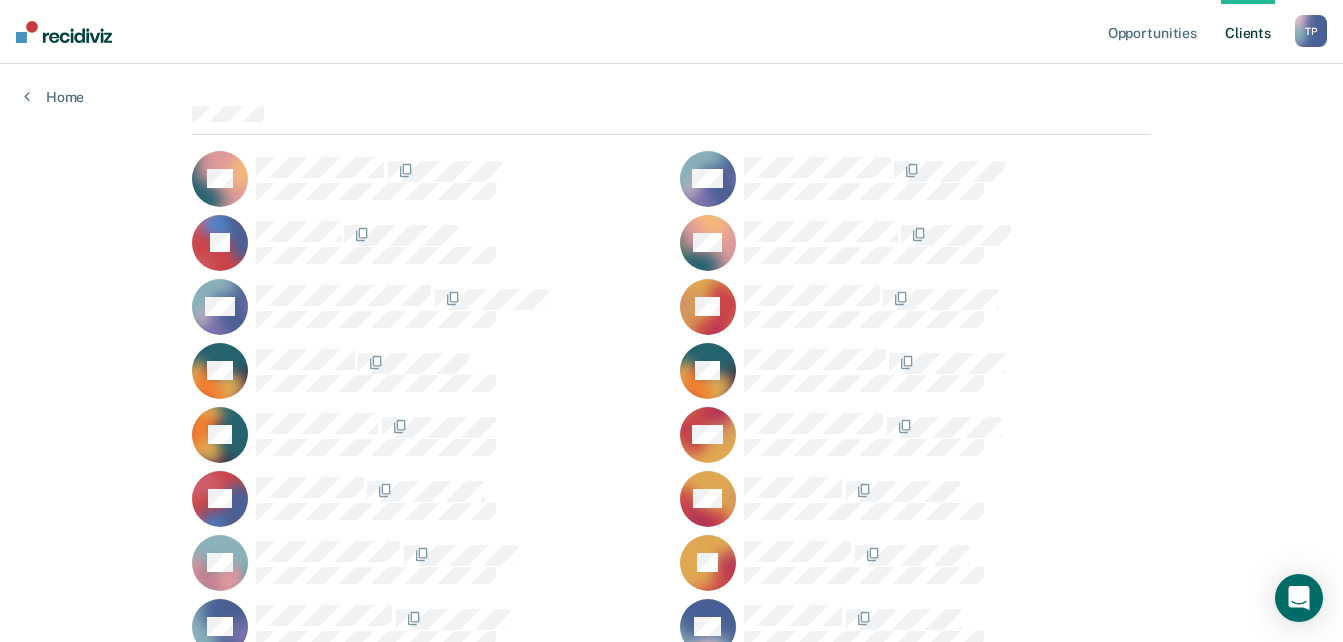 scroll, scrollTop: 200, scrollLeft: 0, axis: vertical 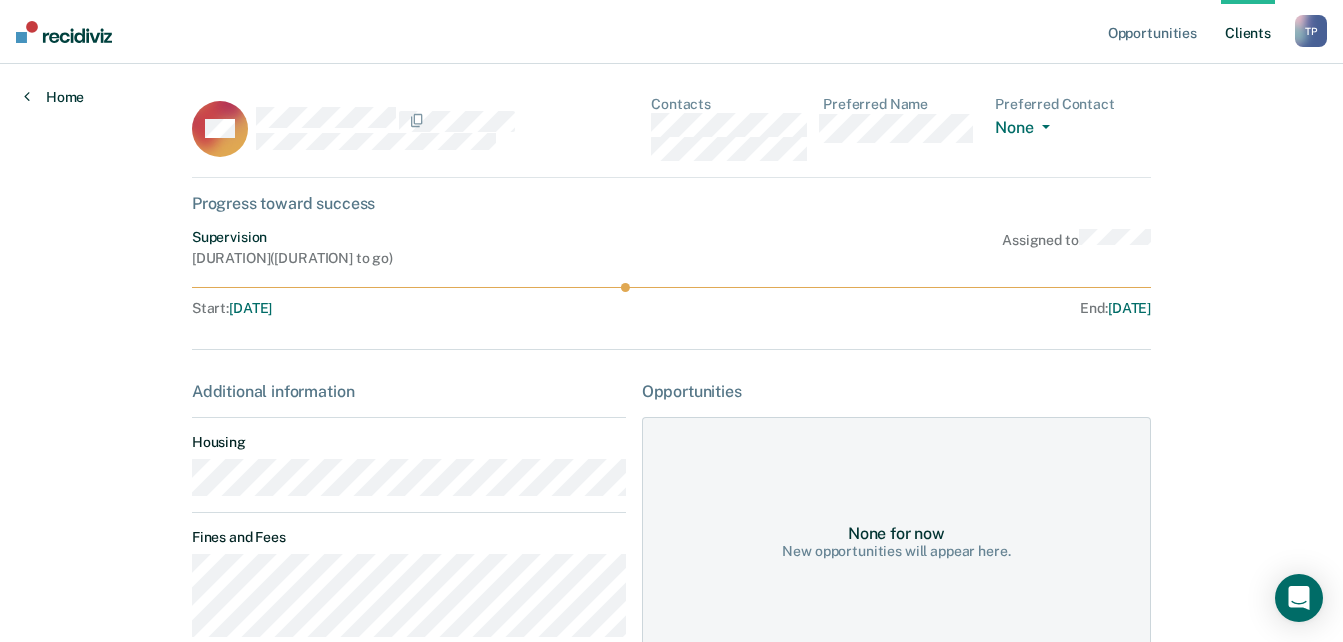 click on "Home" at bounding box center (54, 97) 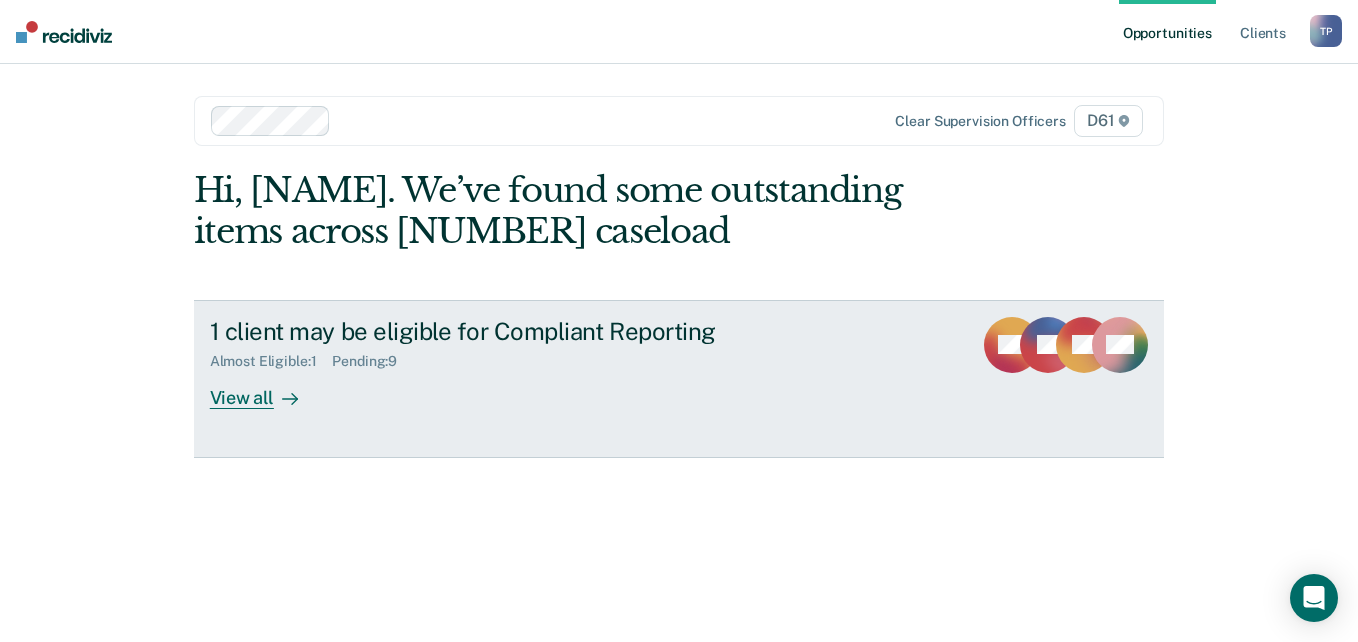 click on "View all" at bounding box center (266, 389) 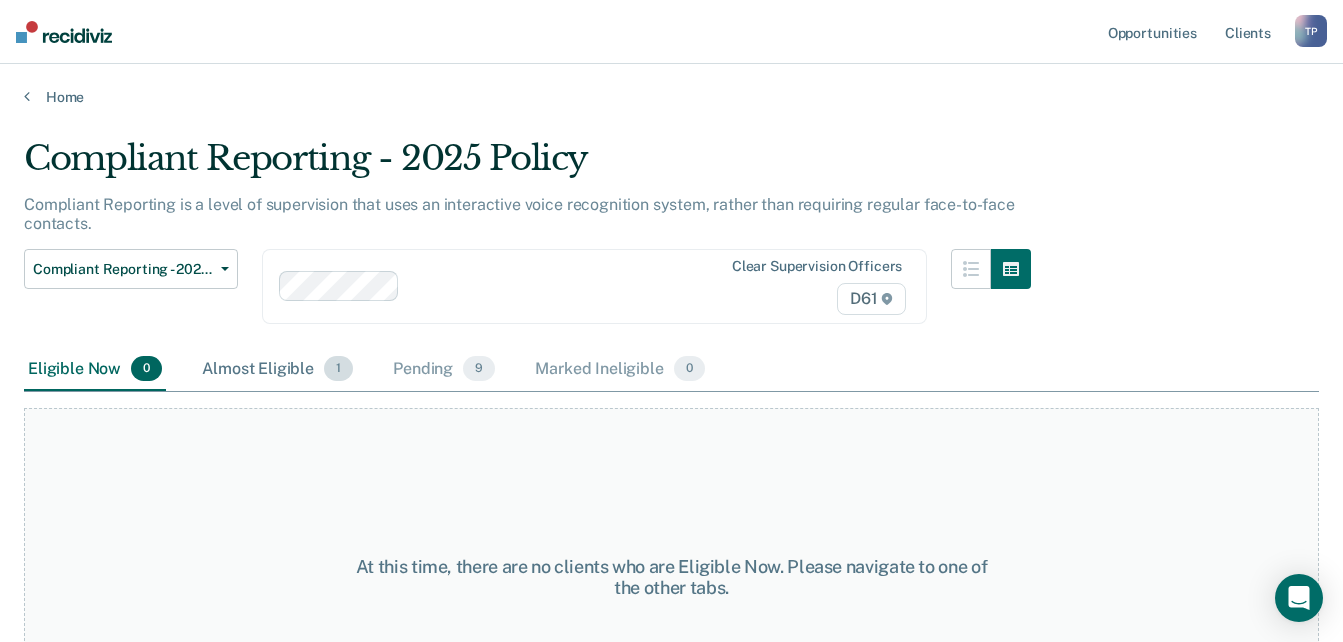 click on "1" at bounding box center [338, 369] 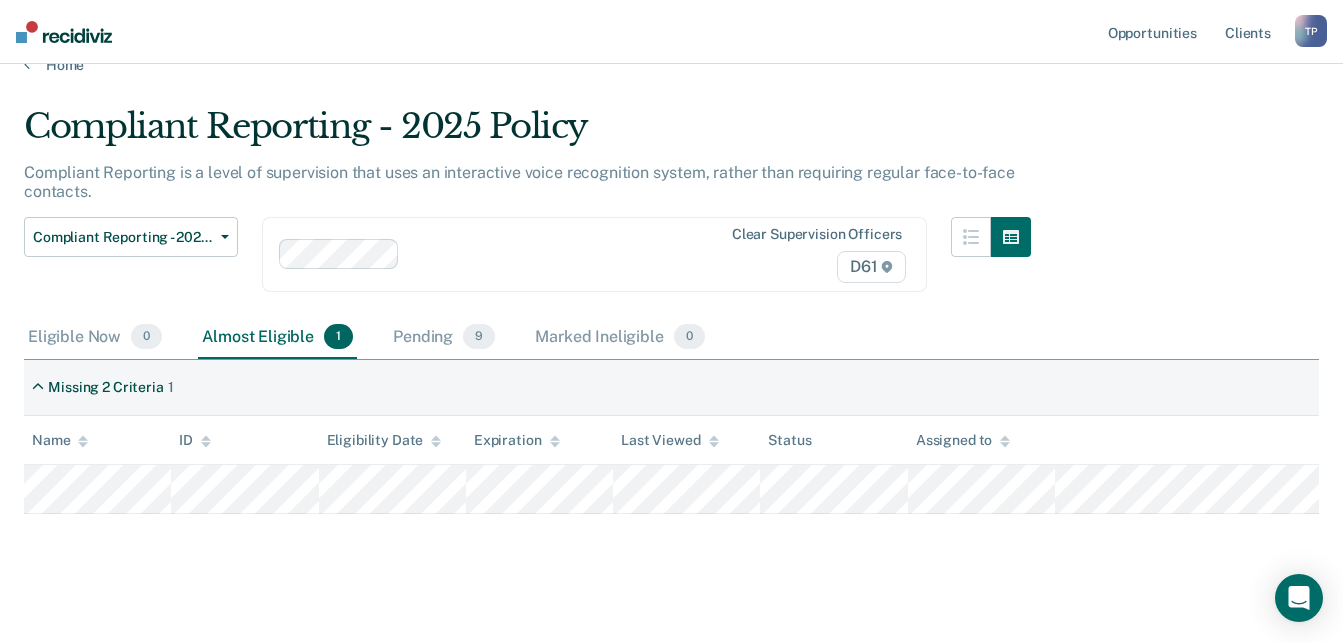 scroll, scrollTop: 48, scrollLeft: 0, axis: vertical 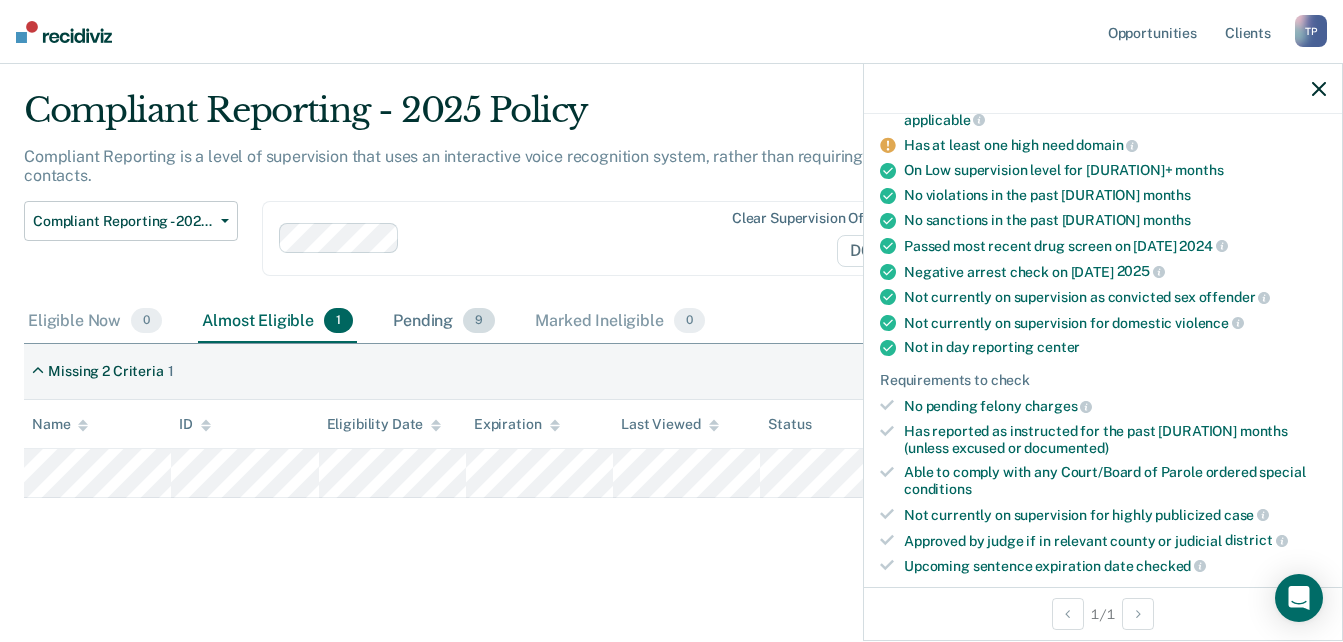 click on "9" at bounding box center [146, 321] 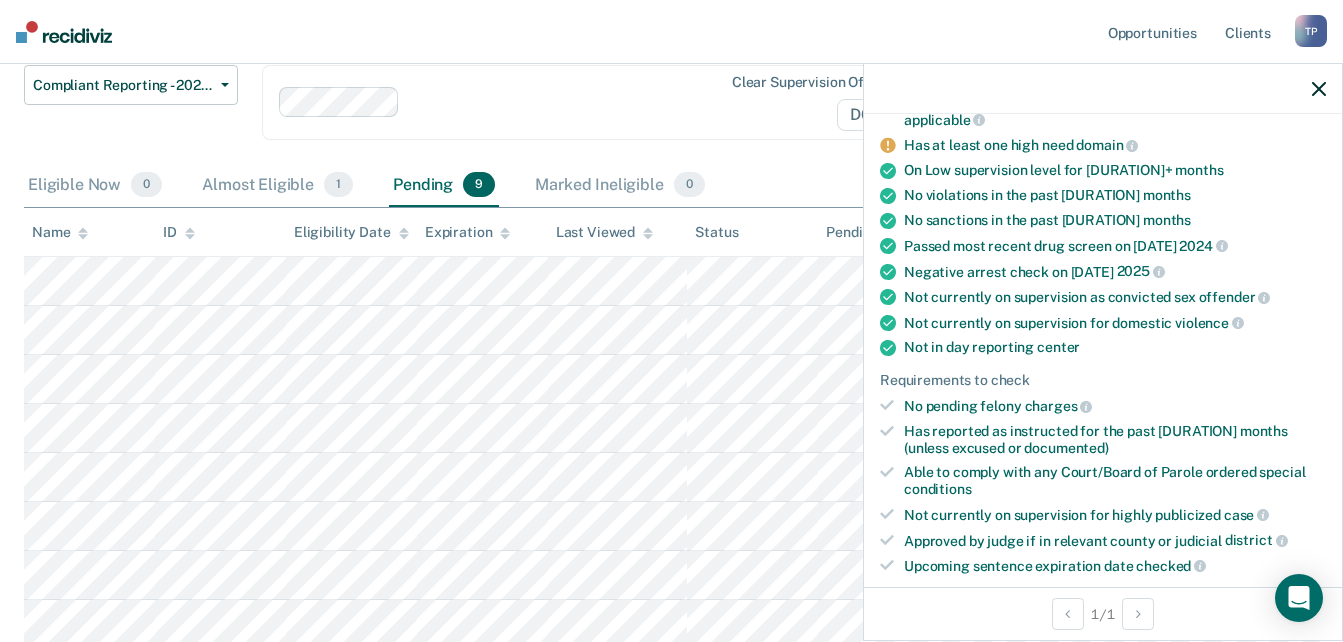 scroll, scrollTop: 284, scrollLeft: 0, axis: vertical 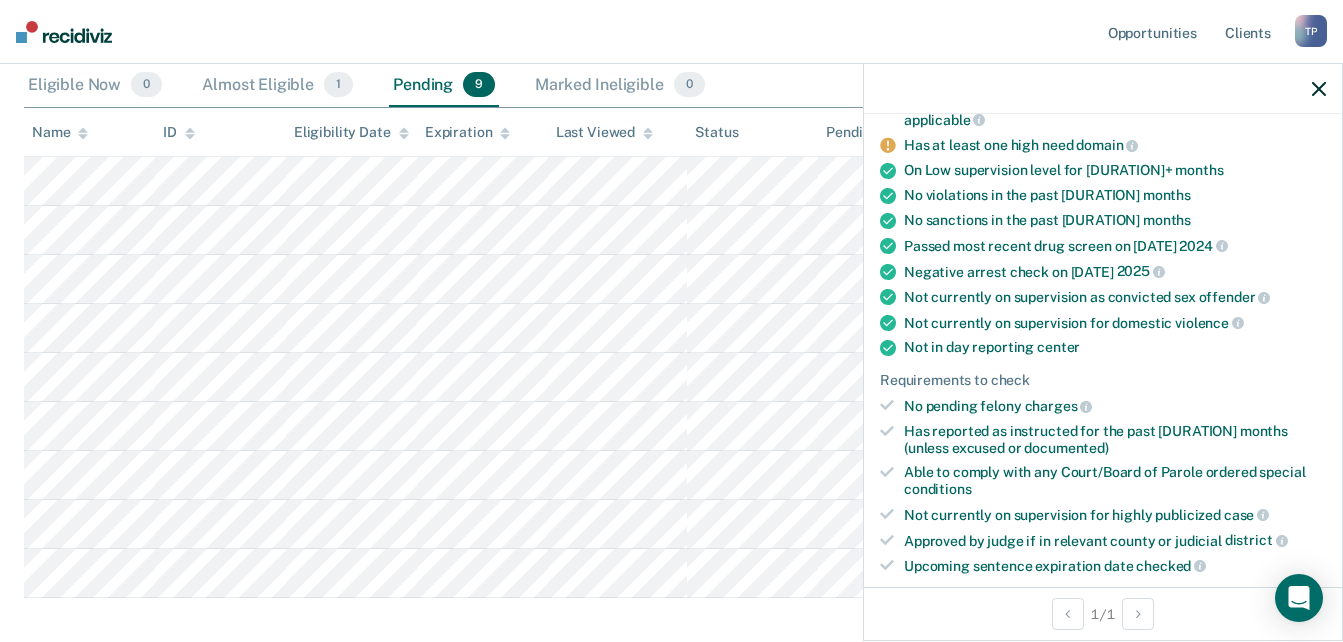 click on "Compliant Reporting - [YEAR] Policy   Compliant Reporting is a level of supervision that uses an interactive voice recognition system, rather than requiring regular face-to-face contacts.  Compliant Reporting - [YEAR] Policy Supervision Level Downgrade Suspension of Direct Supervision Compliant Reporting - [YEAR] Policy Clear   supervision officers D61   Eligible Now [NUMBER] Almost Eligible [NUMBER] Pending [NUMBER] Marked Ineligible [NUMBER]
To pick up a draggable item, press the space bar.
While dragging, use the arrow keys to move the item.
Press space again to drop the item in its new position, or press escape to cancel.
Name ID Eligibility Date Expiration Last Viewed Status Pending for Assigned to" at bounding box center (671, 255) 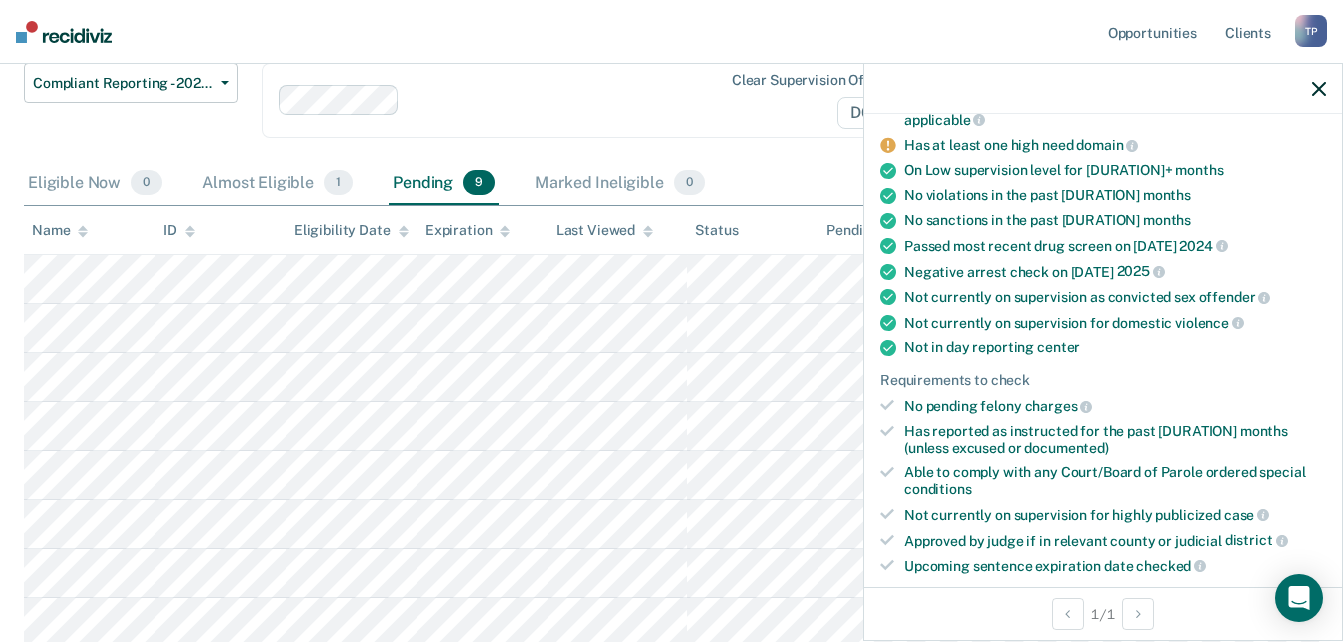 scroll, scrollTop: 0, scrollLeft: 0, axis: both 